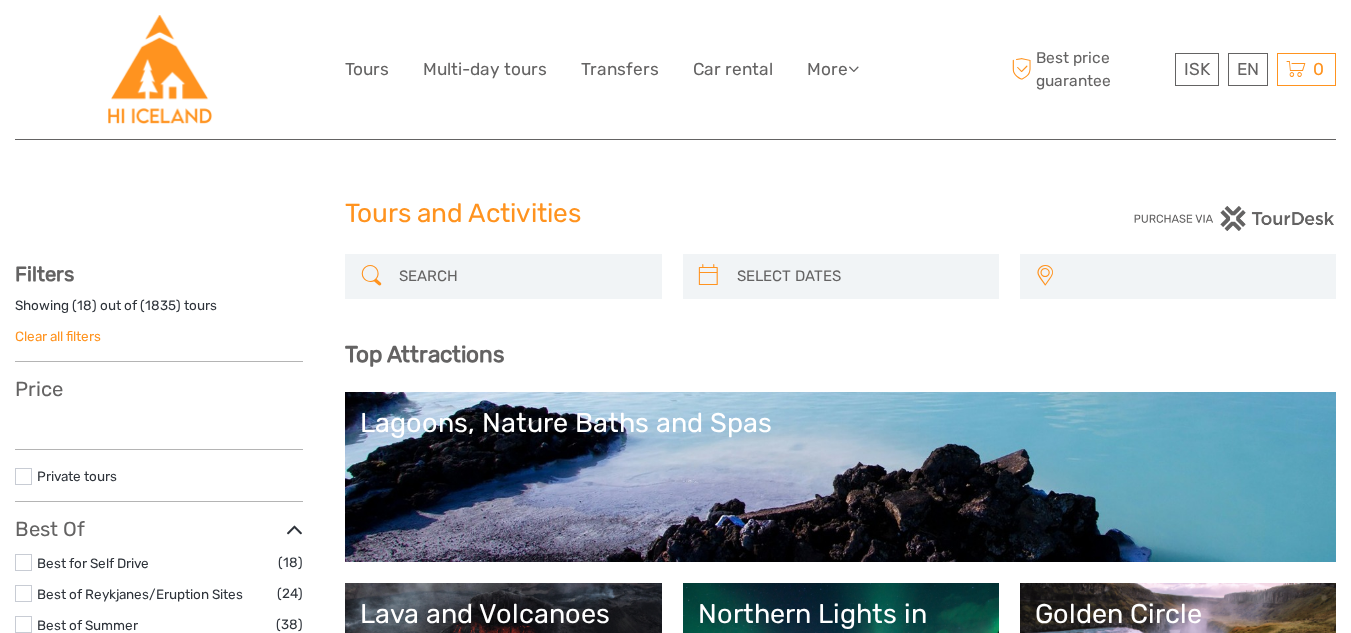 select 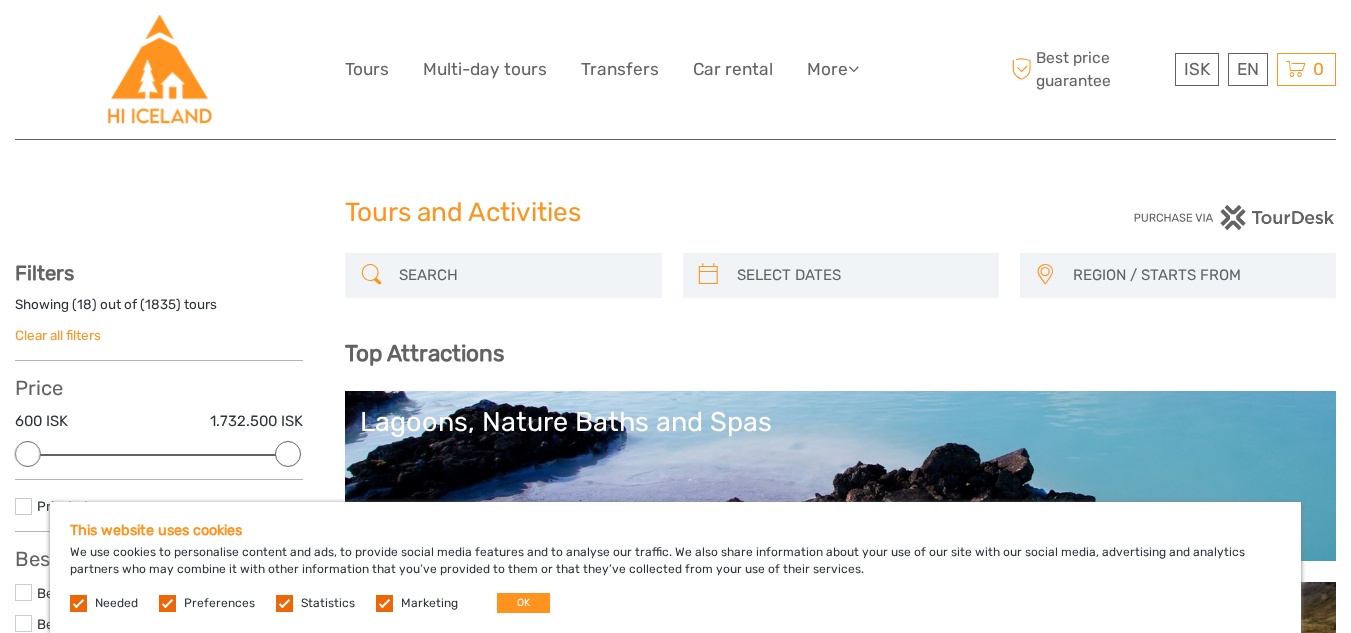 scroll, scrollTop: 0, scrollLeft: 0, axis: both 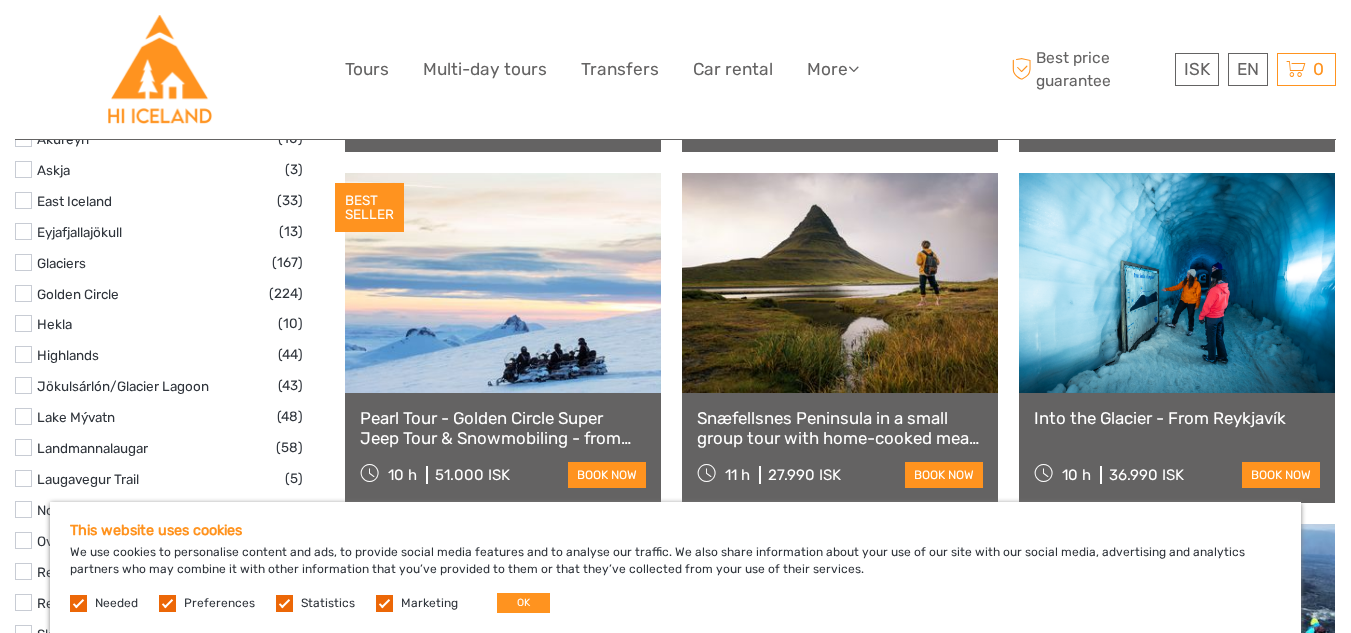 click at bounding box center [840, 283] 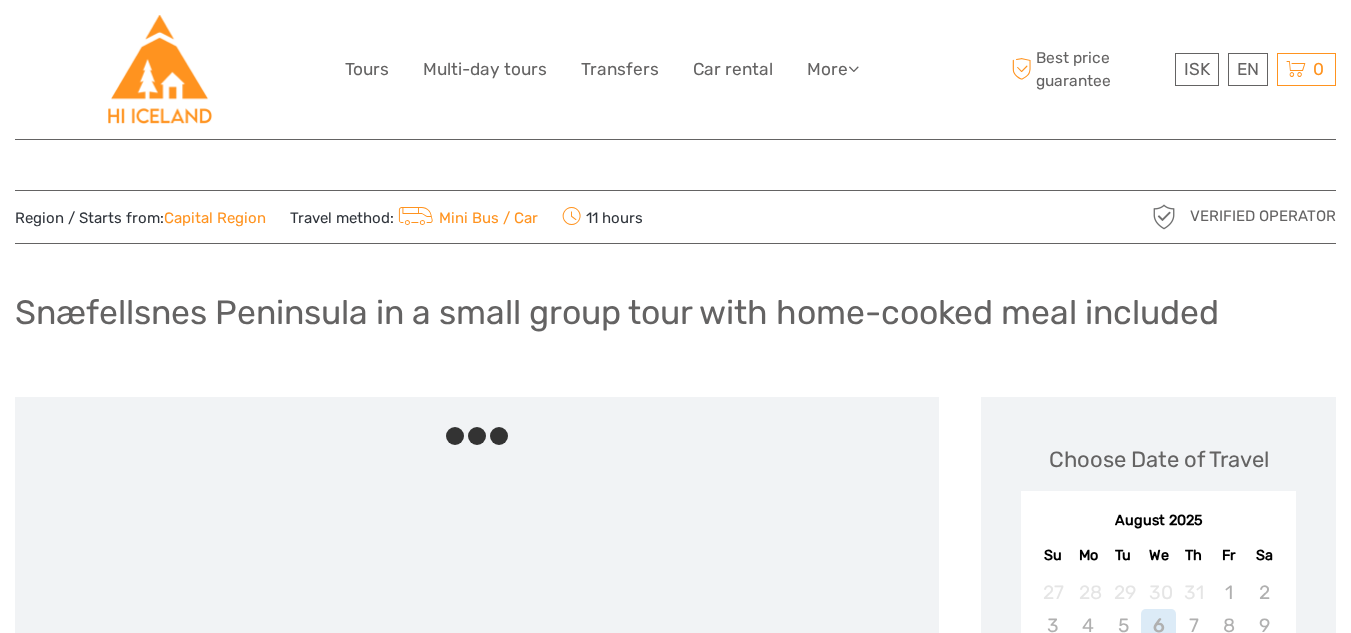scroll, scrollTop: 0, scrollLeft: 0, axis: both 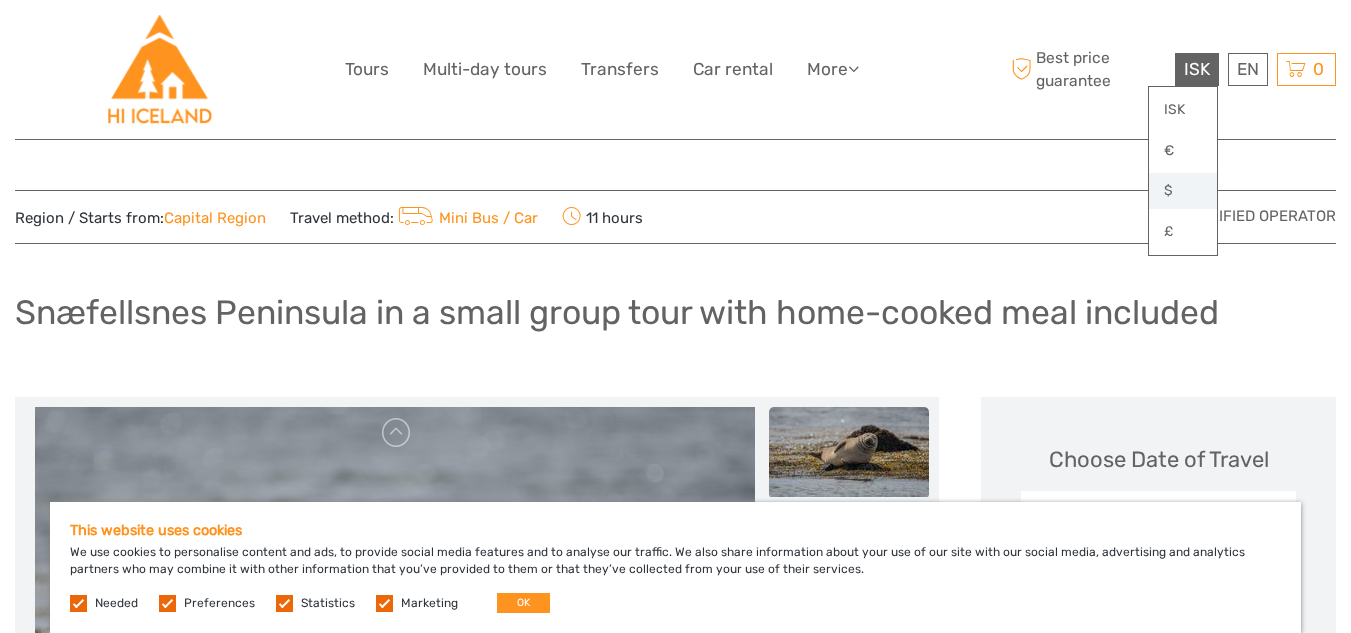 click on "$" at bounding box center [1183, 191] 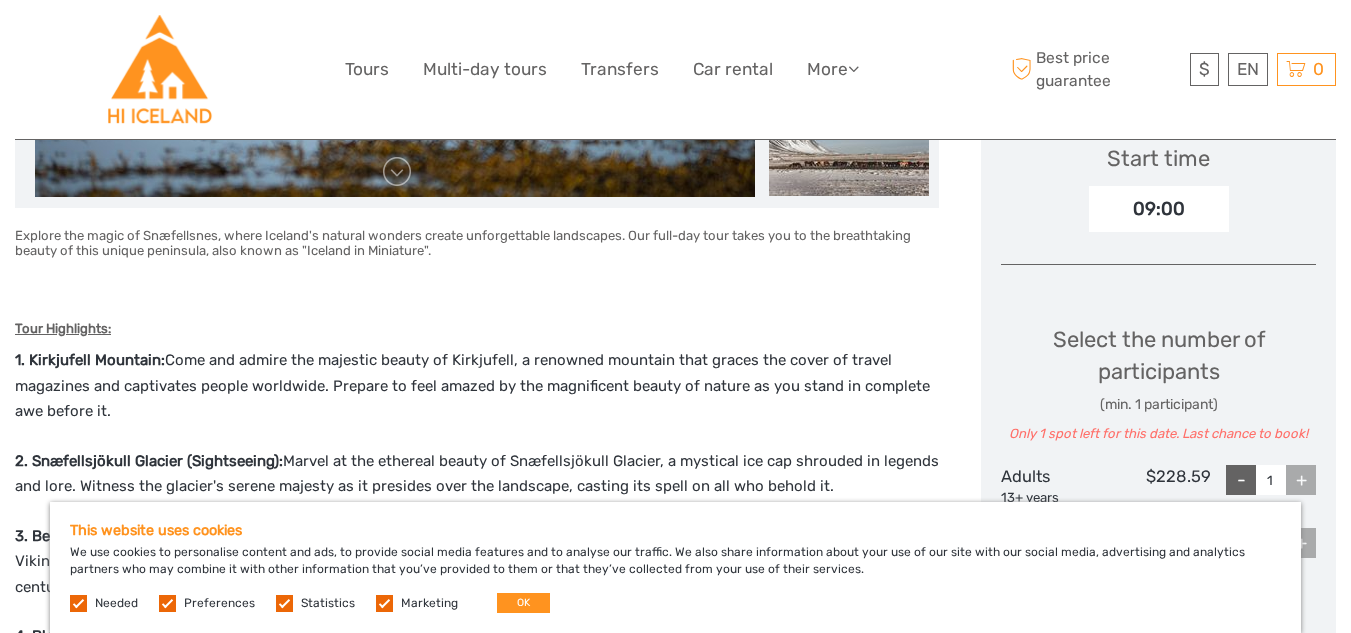 scroll, scrollTop: 620, scrollLeft: 0, axis: vertical 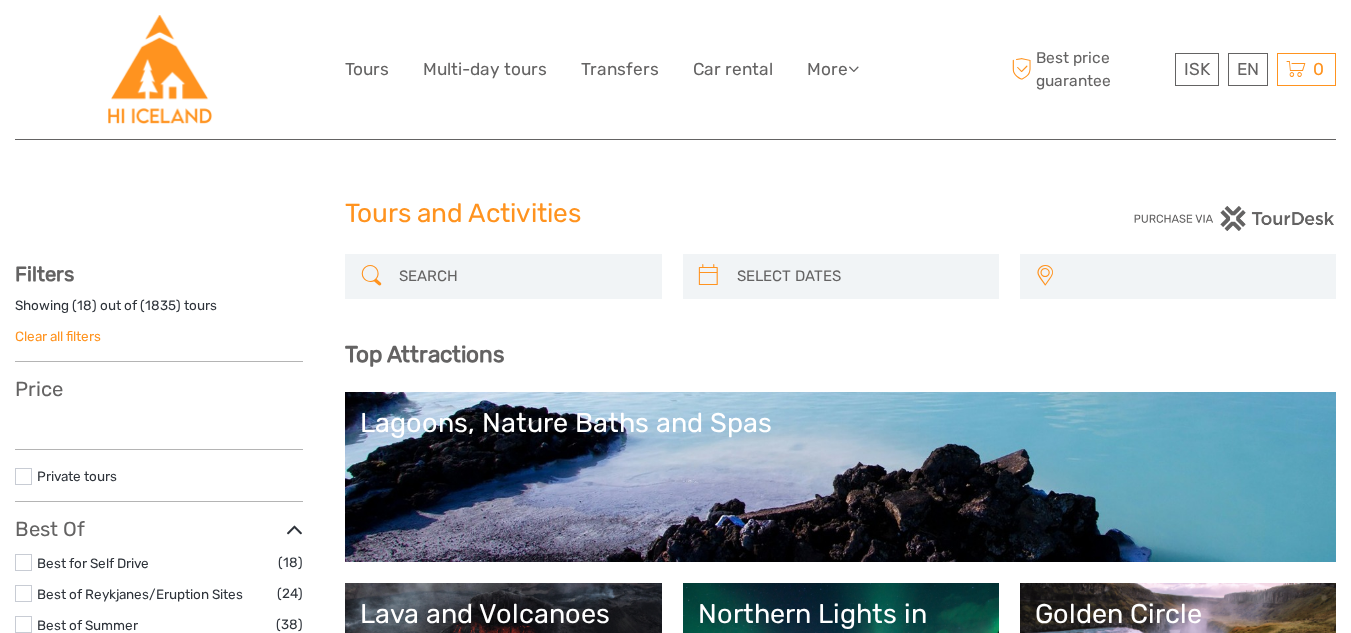 select 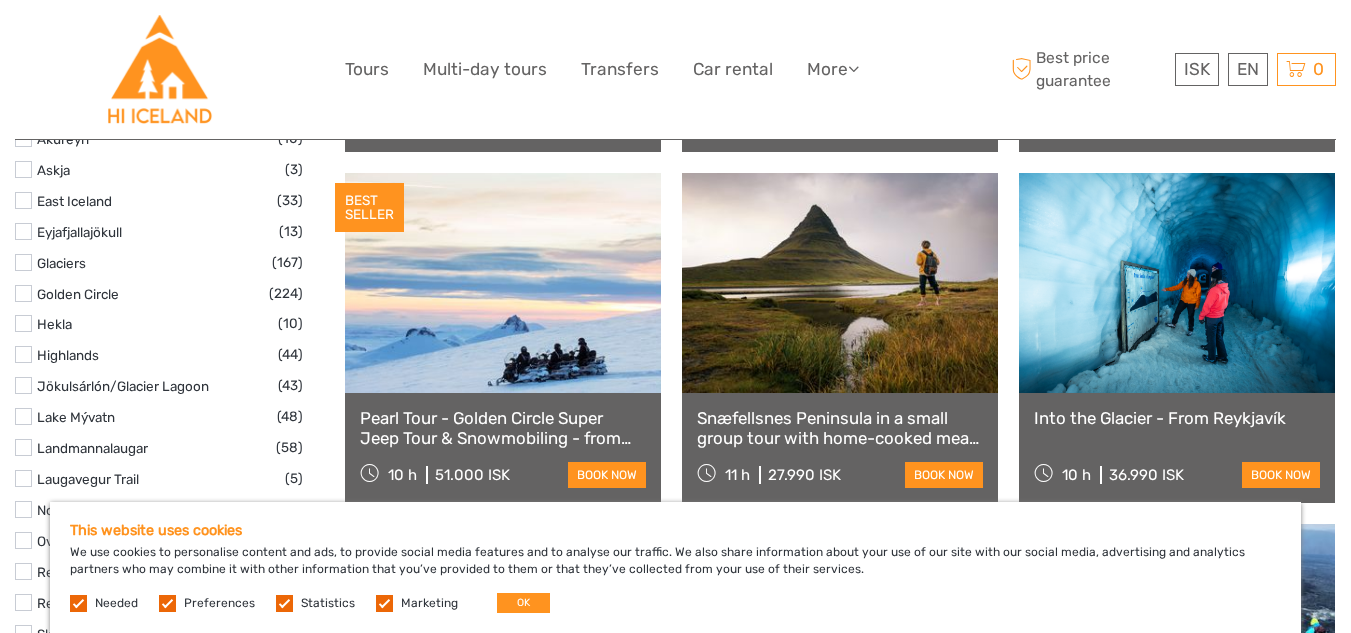 scroll, scrollTop: 1003, scrollLeft: 0, axis: vertical 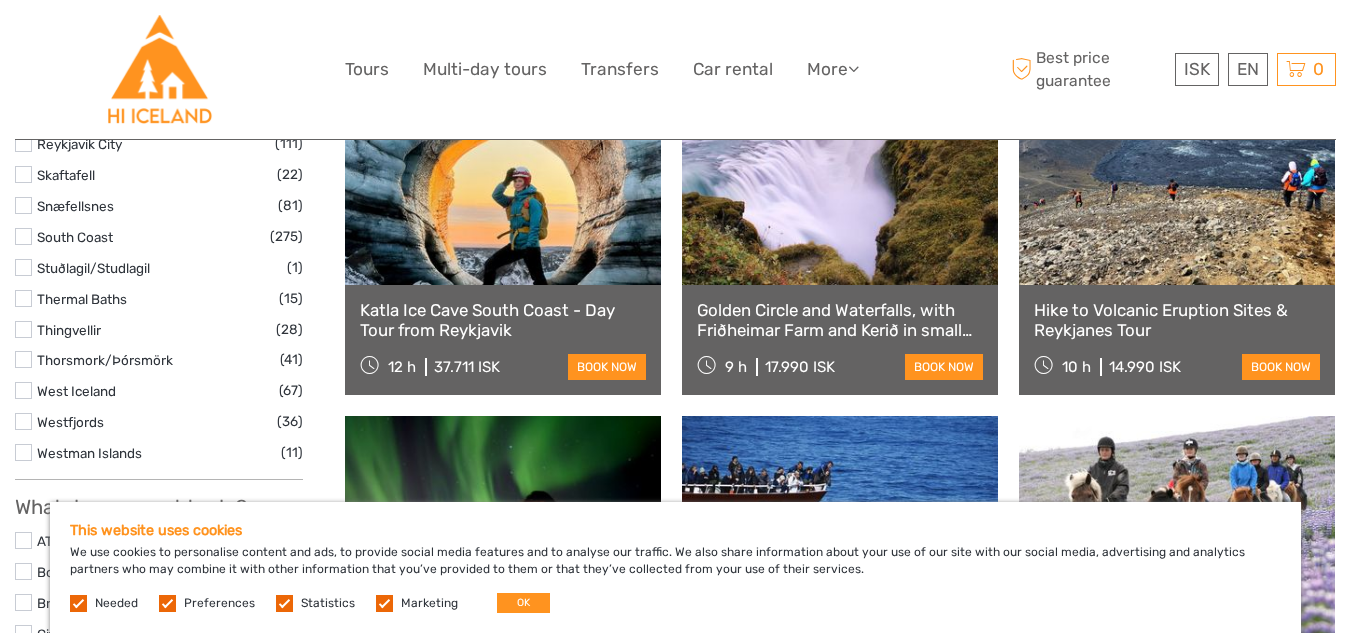 click at bounding box center (840, 175) 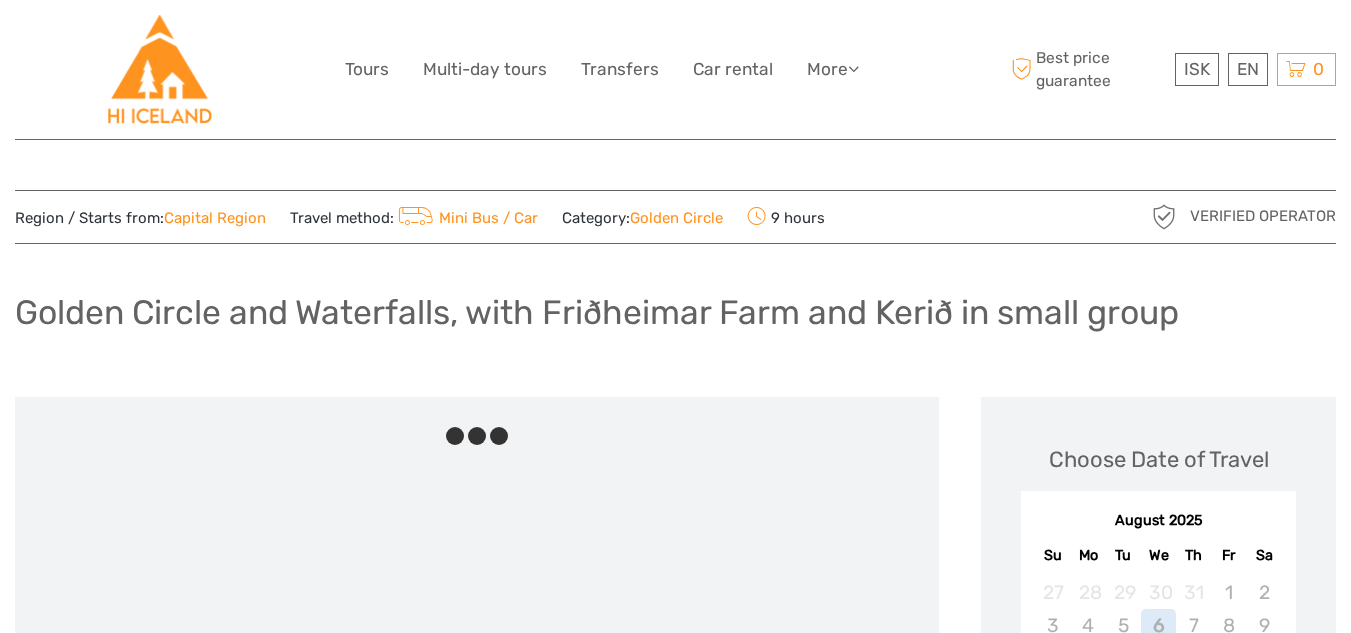 scroll, scrollTop: 0, scrollLeft: 0, axis: both 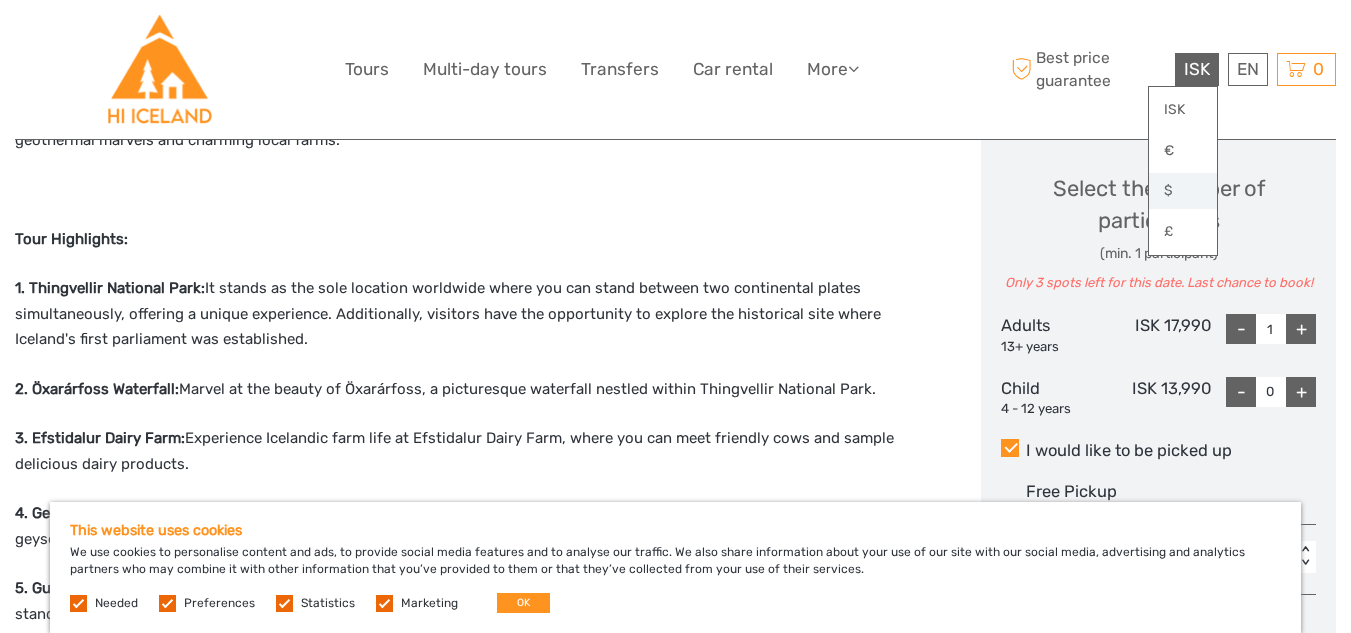 click on "$" at bounding box center (1183, 191) 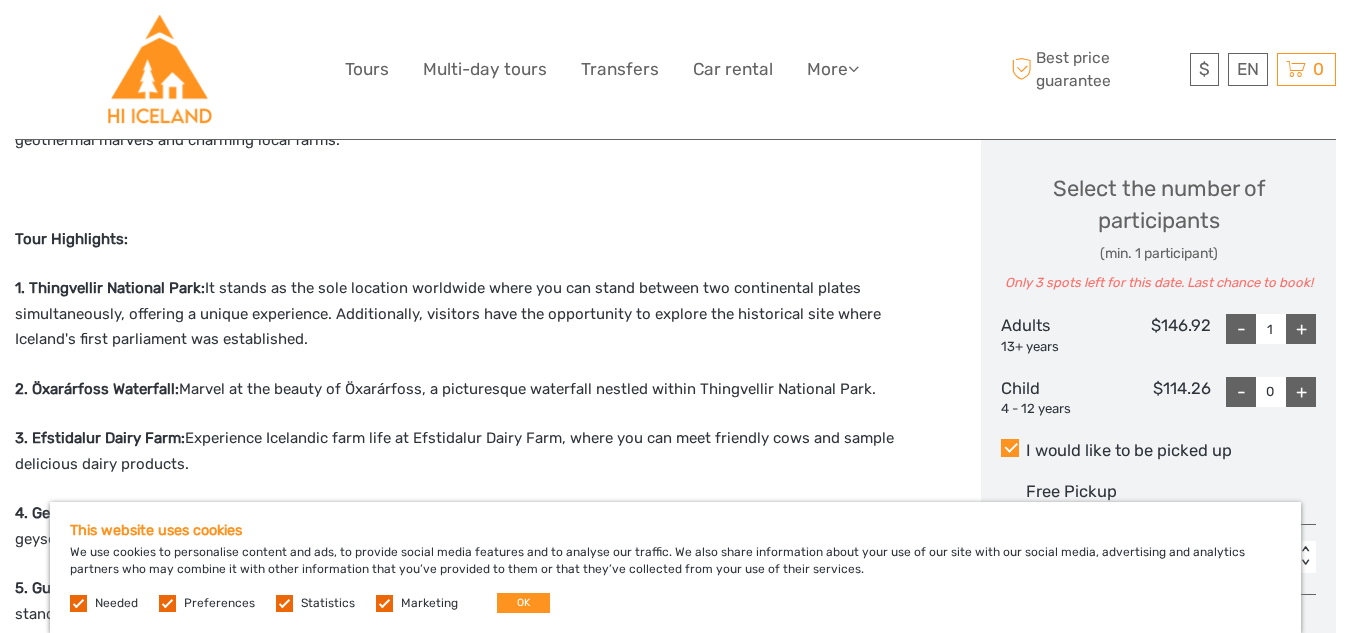 click on "Tour Highlights:" at bounding box center (477, 240) 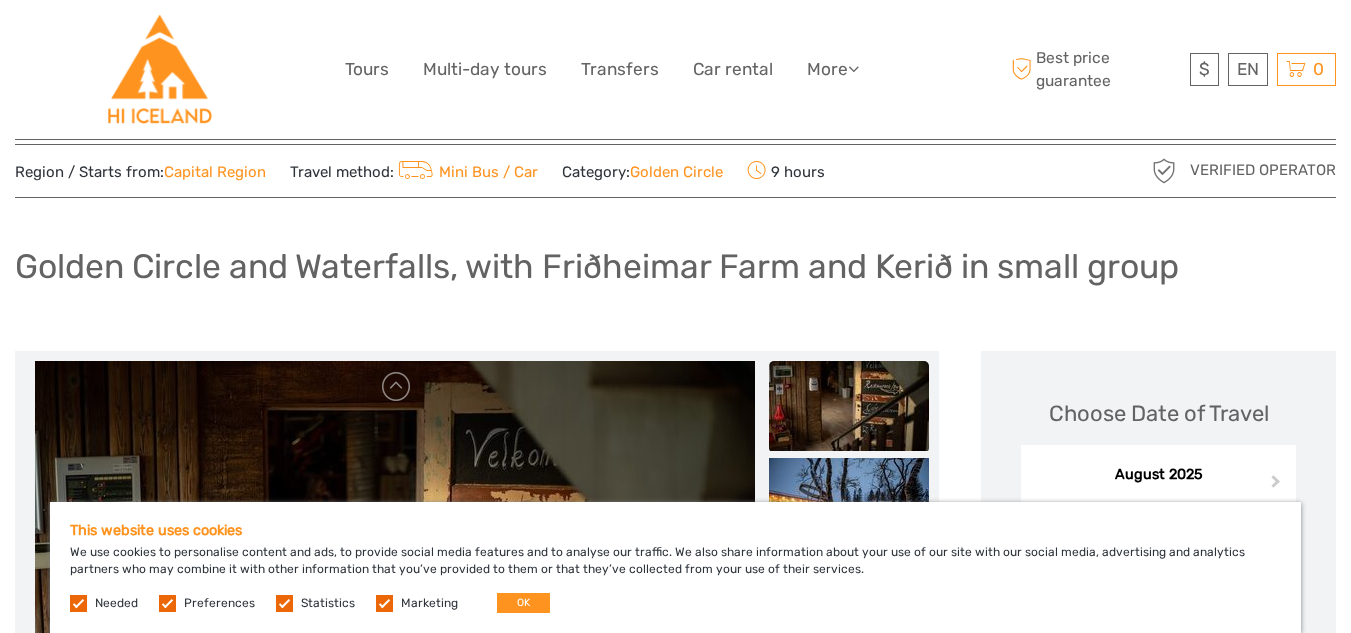 scroll, scrollTop: 47, scrollLeft: 0, axis: vertical 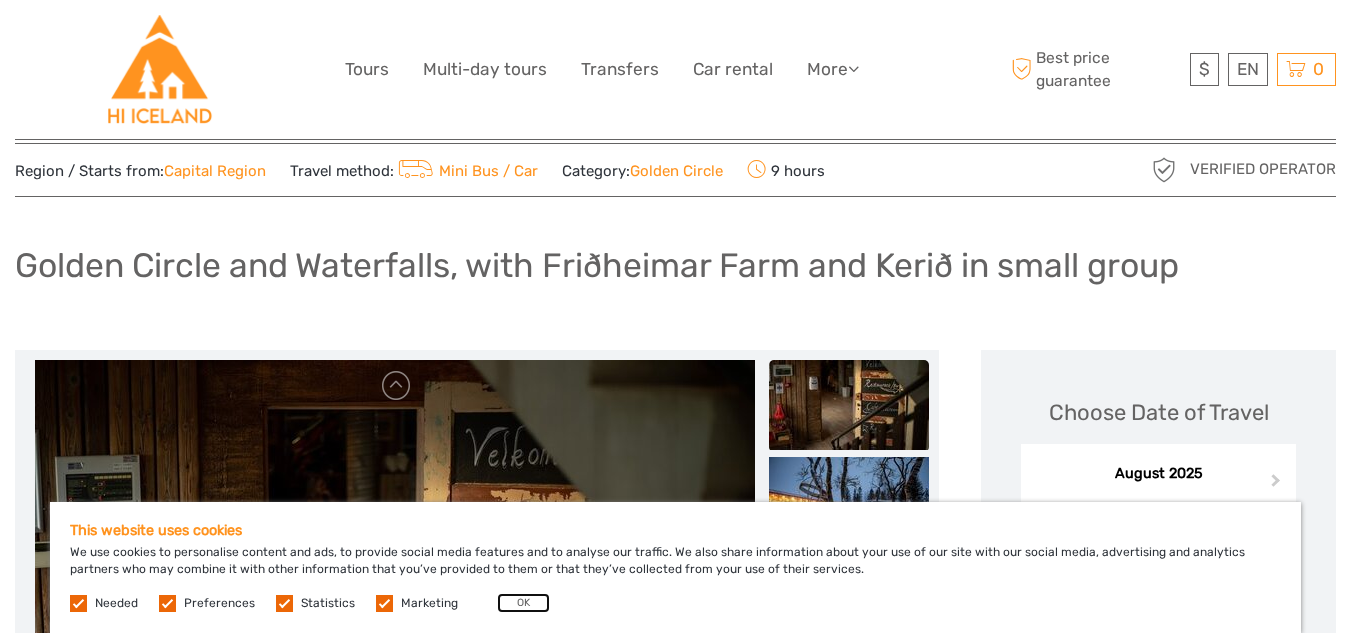 click on "OK" at bounding box center [523, 603] 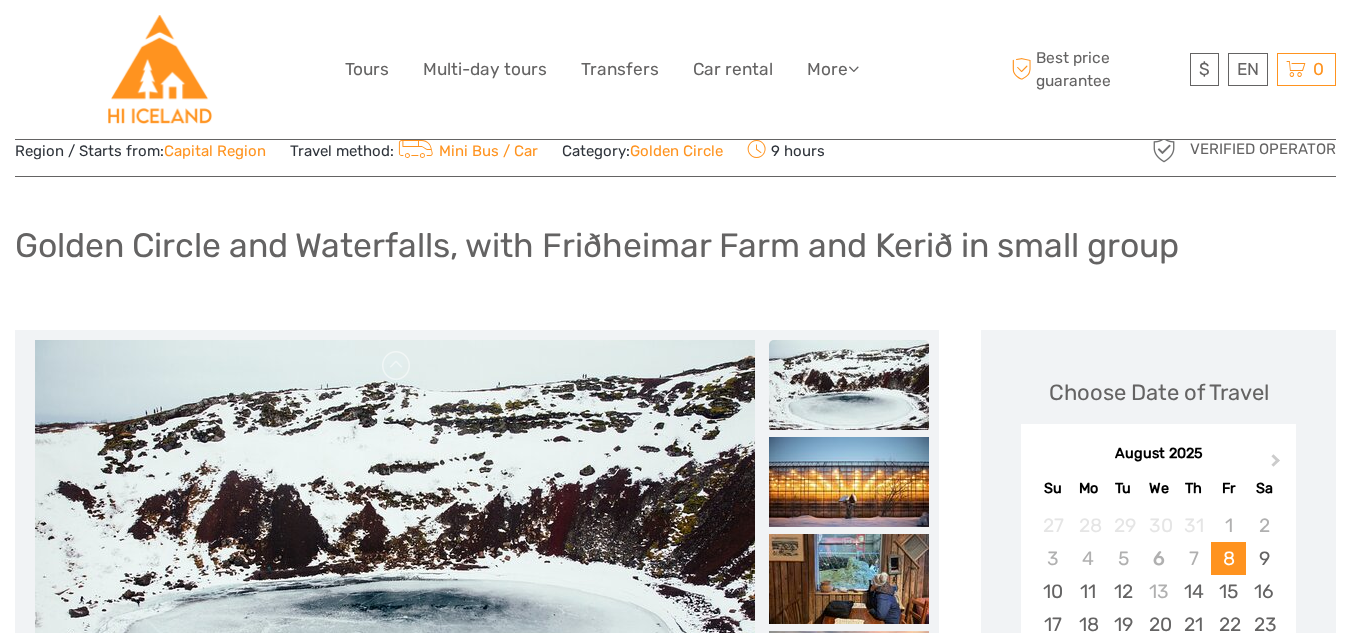 scroll, scrollTop: 53, scrollLeft: 0, axis: vertical 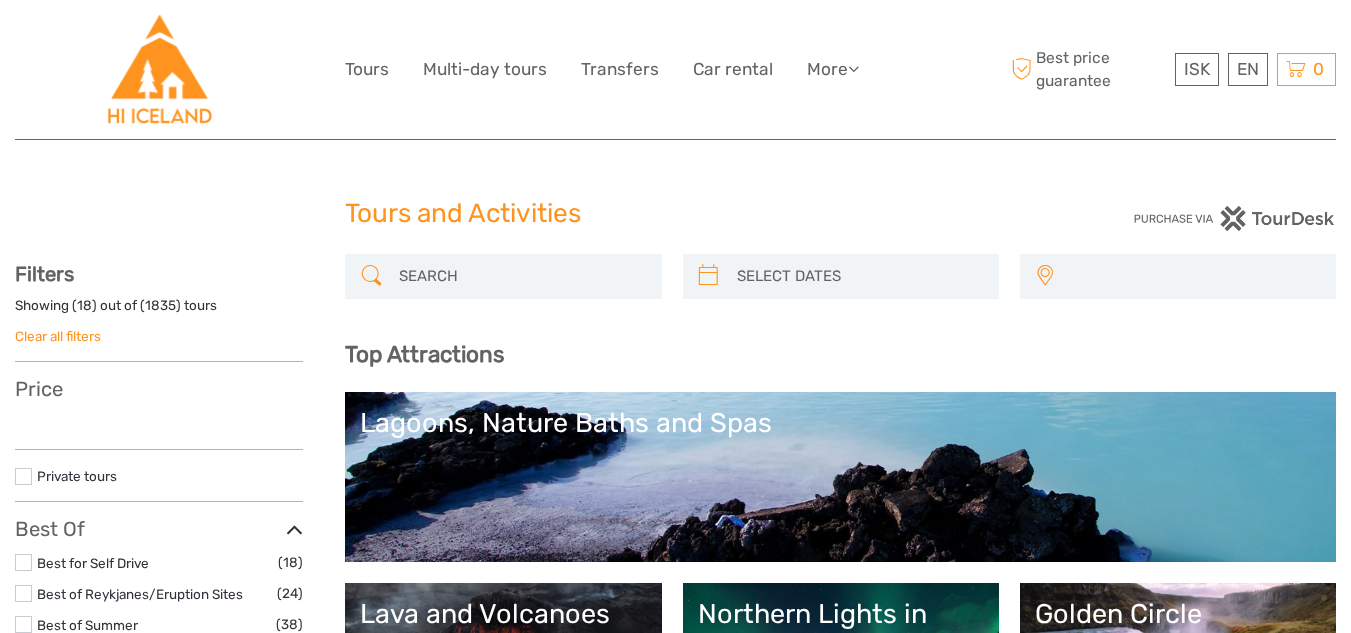 select 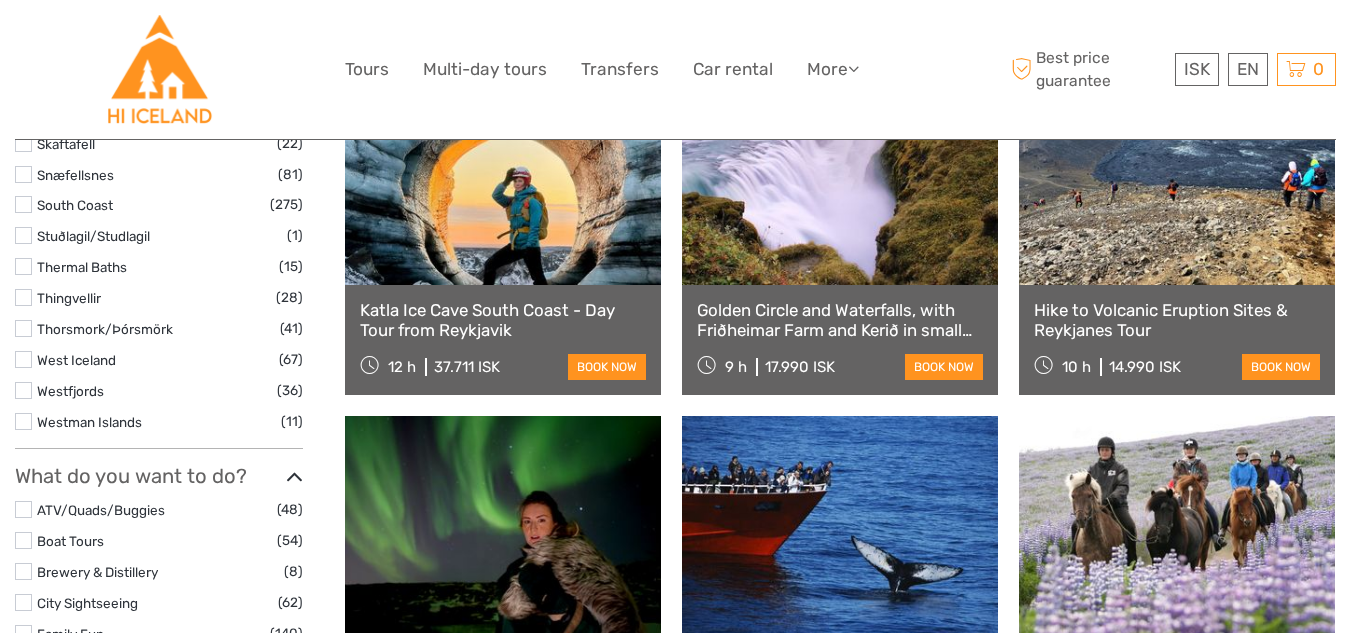 select 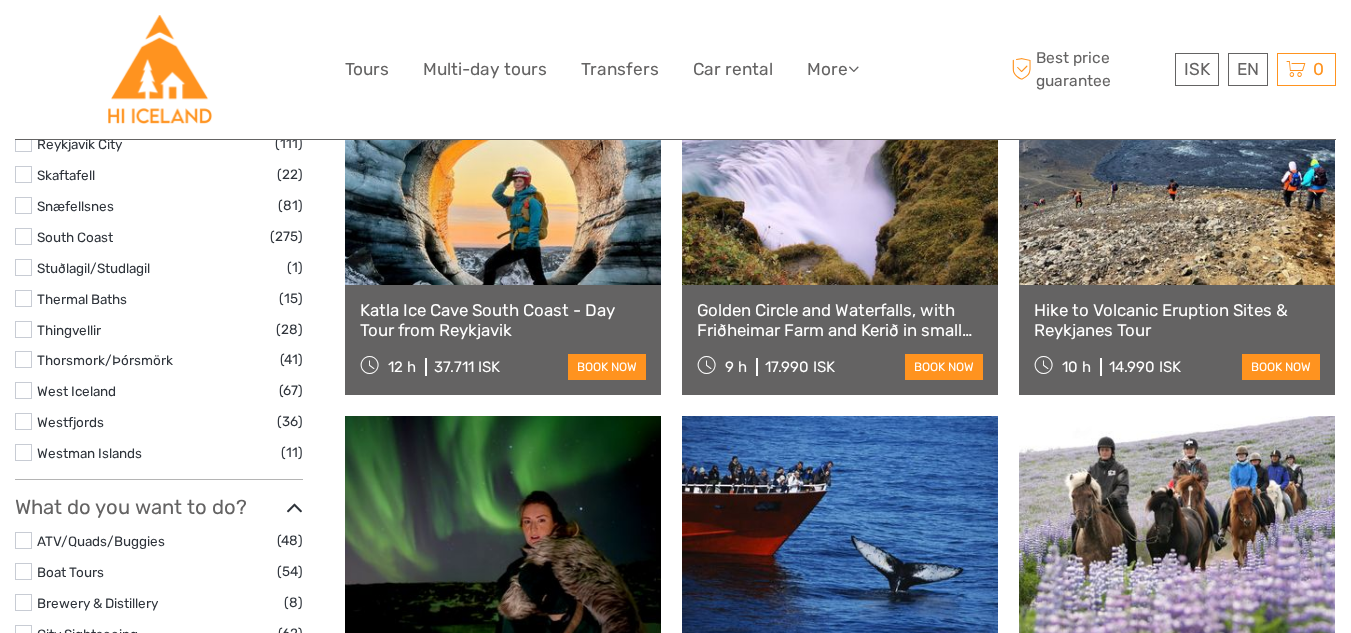 scroll, scrollTop: 0, scrollLeft: 0, axis: both 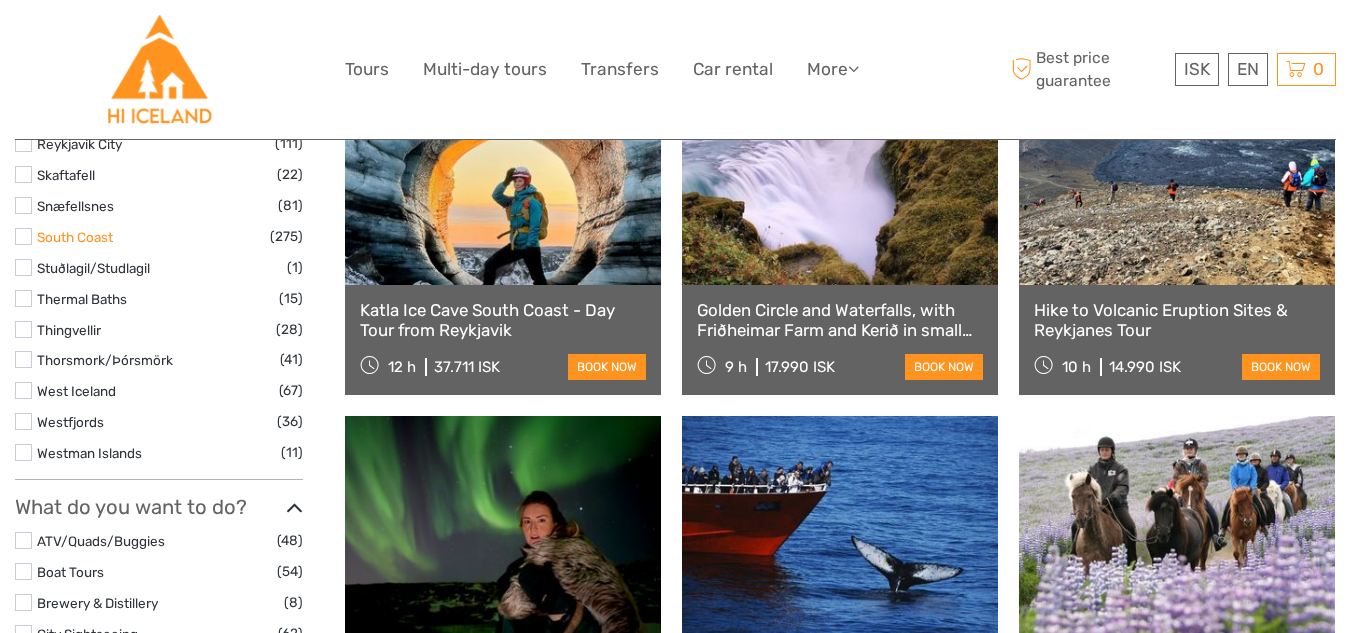 click on "South Coast" at bounding box center (75, 237) 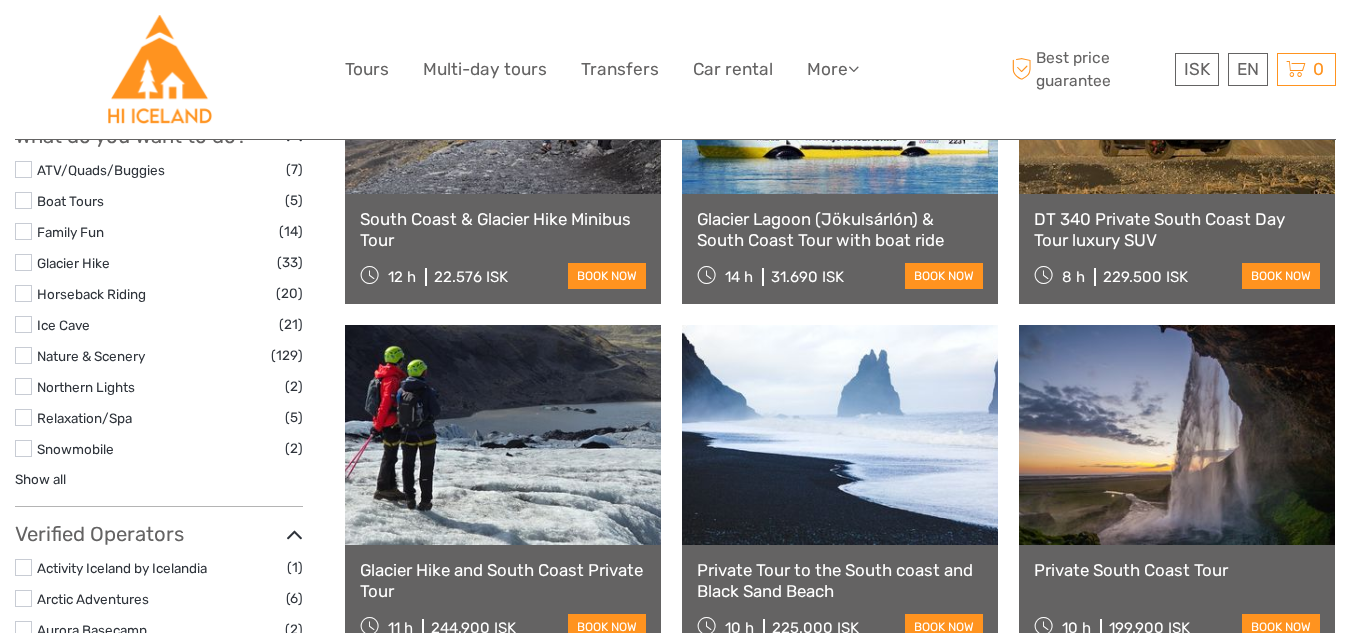 scroll, scrollTop: 114, scrollLeft: 0, axis: vertical 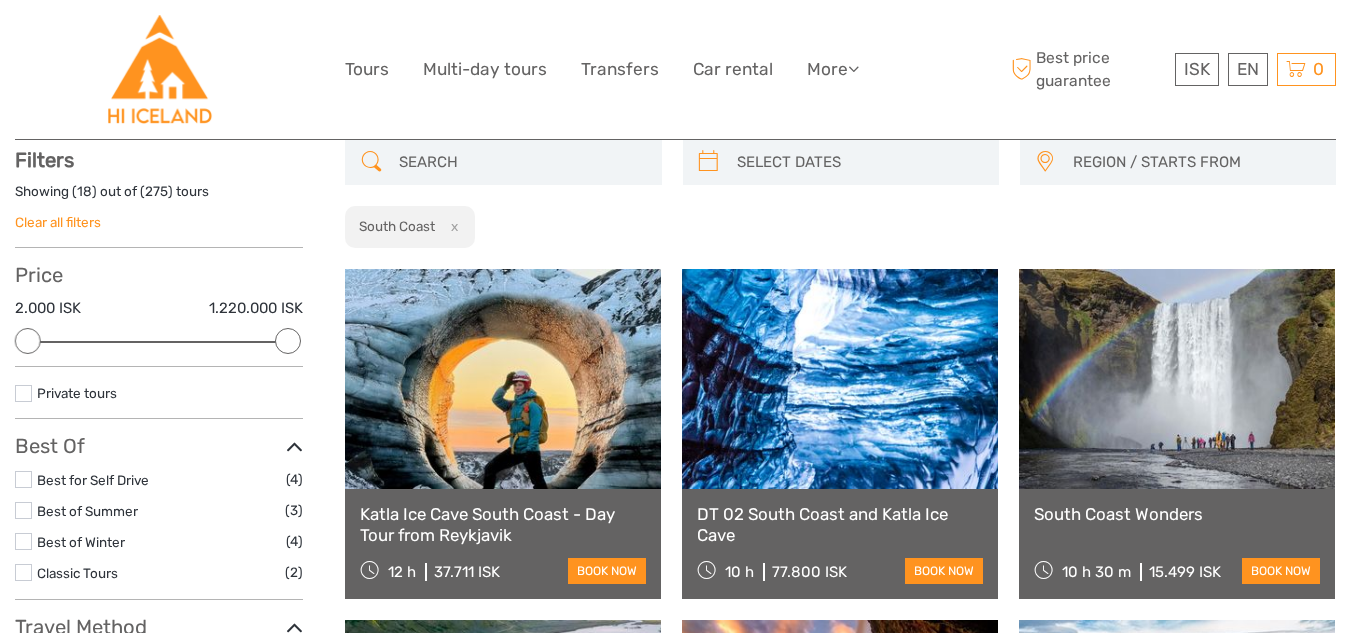 click on "Showing ( 18 ) out of ( 275 ) tours
Clear all filters" at bounding box center [159, 215] 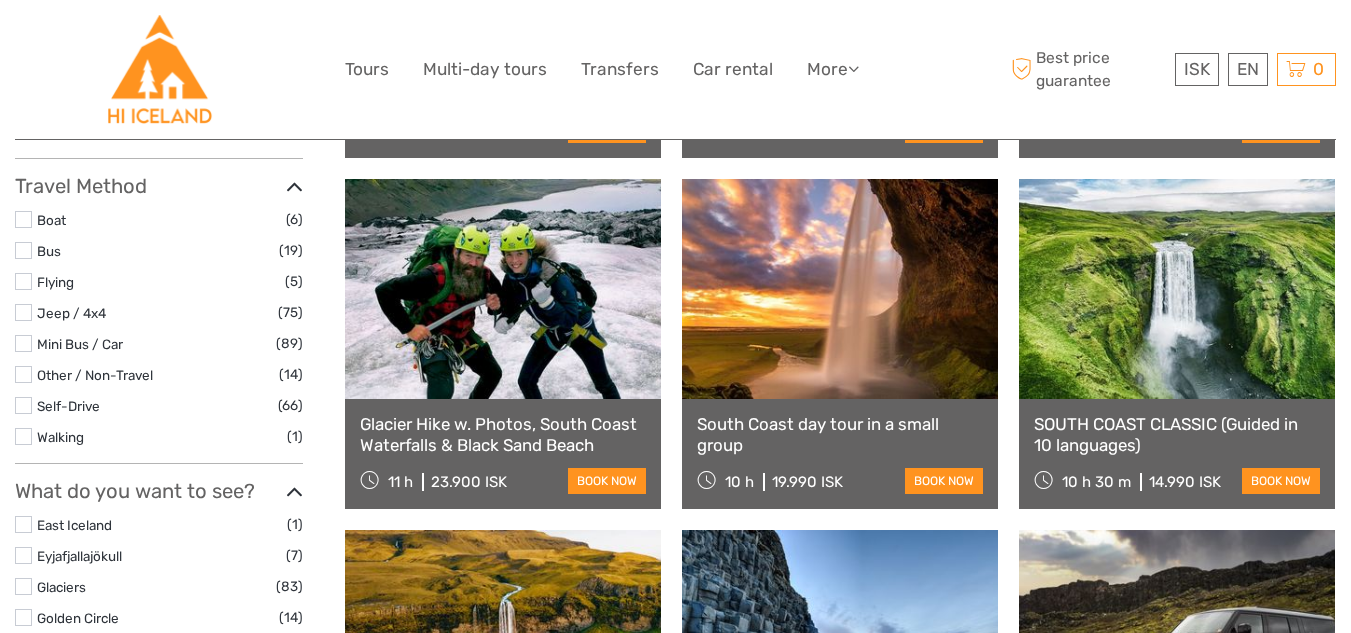 scroll, scrollTop: 581, scrollLeft: 0, axis: vertical 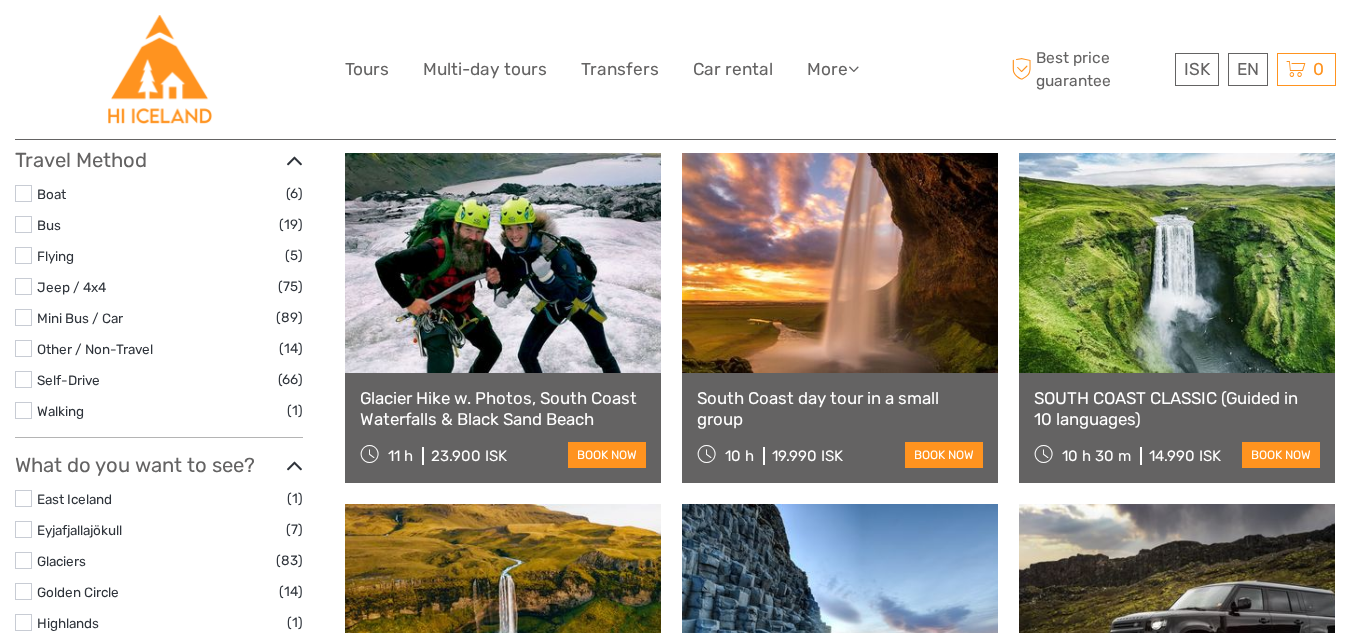 click on "SOUTH COAST CLASSIC (Guided in 10 languages)" at bounding box center [1177, 408] 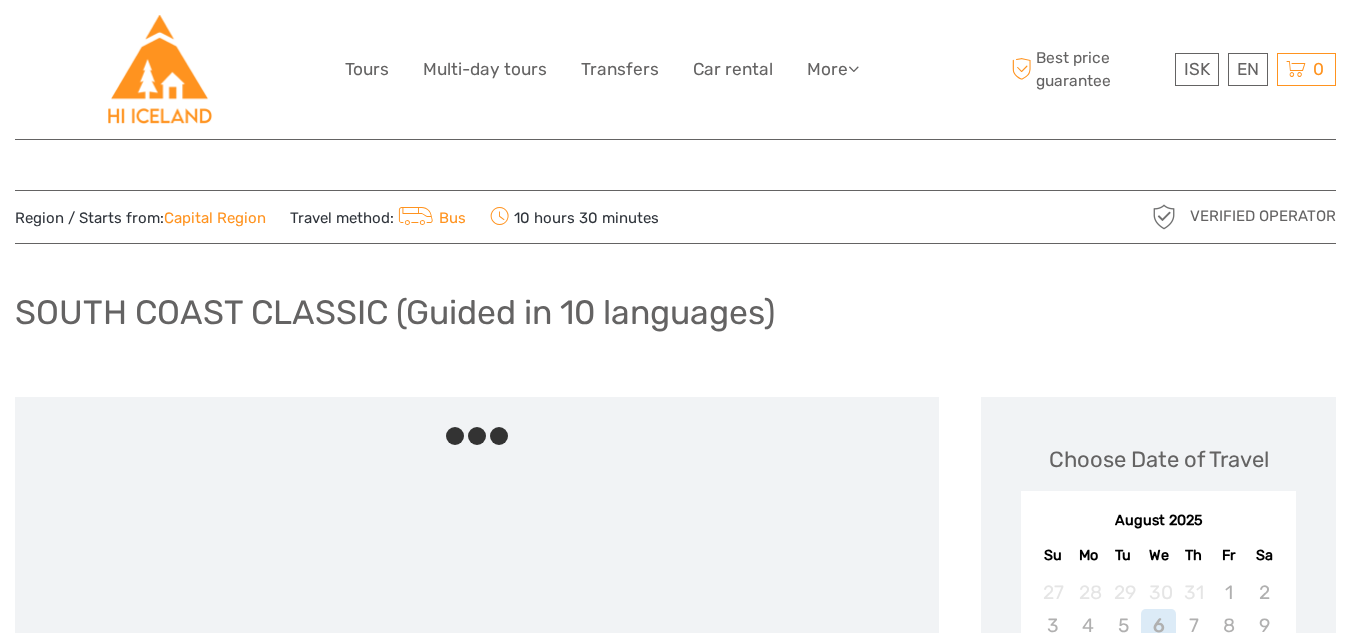 scroll, scrollTop: 0, scrollLeft: 0, axis: both 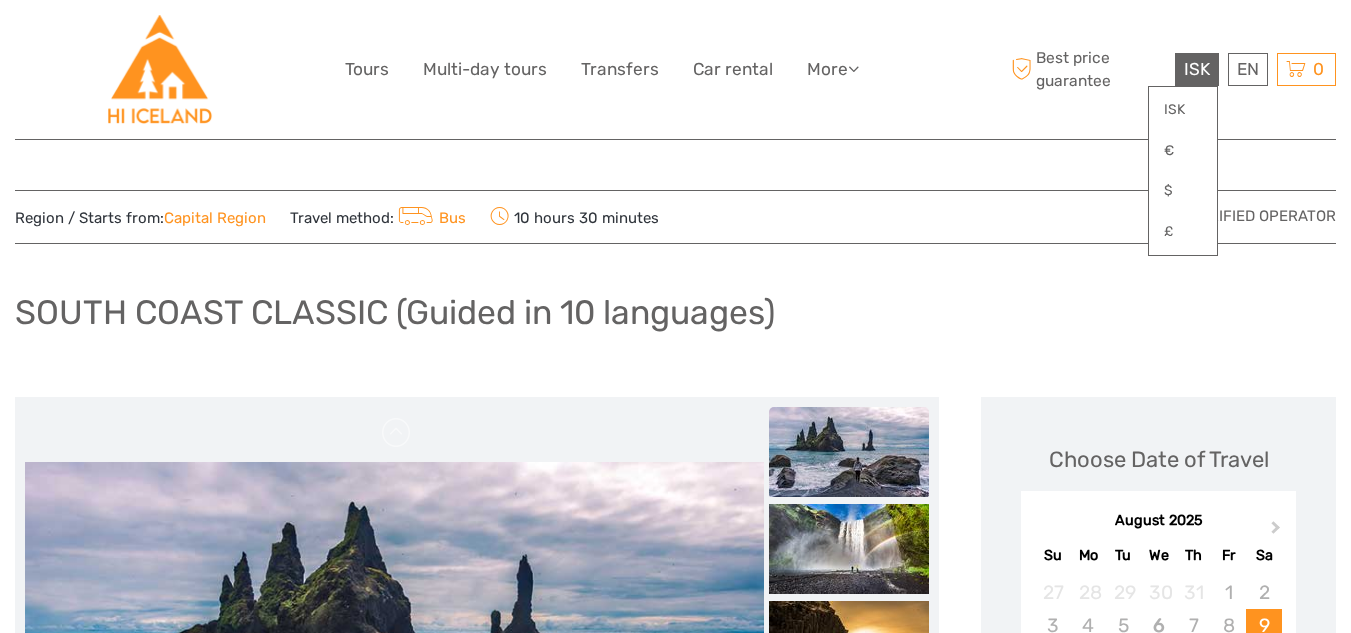 click on "ISK" at bounding box center (1197, 69) 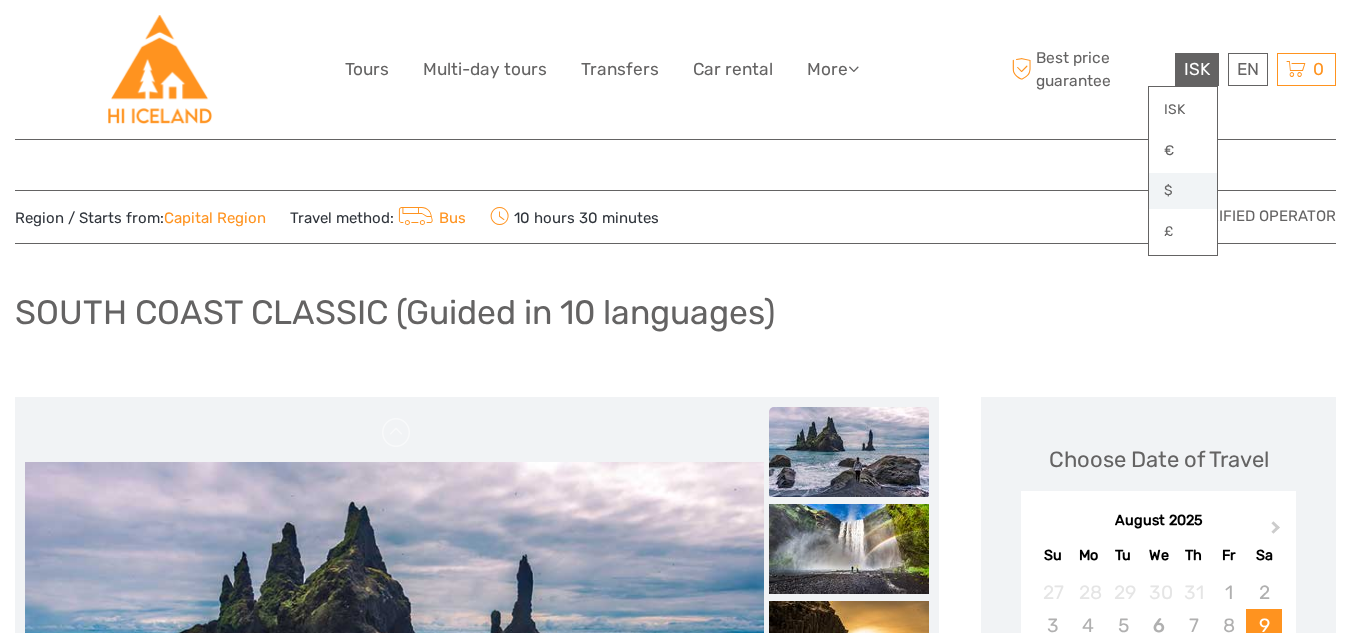 click on "$" at bounding box center (1183, 191) 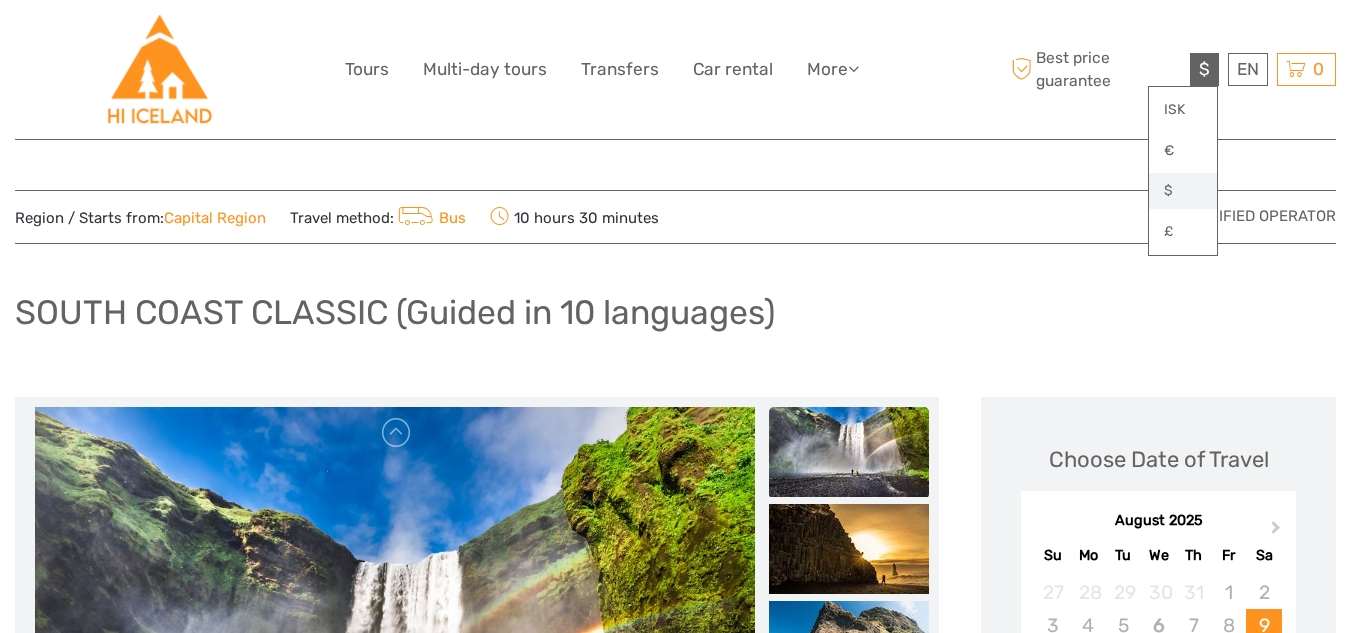 click on "$" at bounding box center (1183, 191) 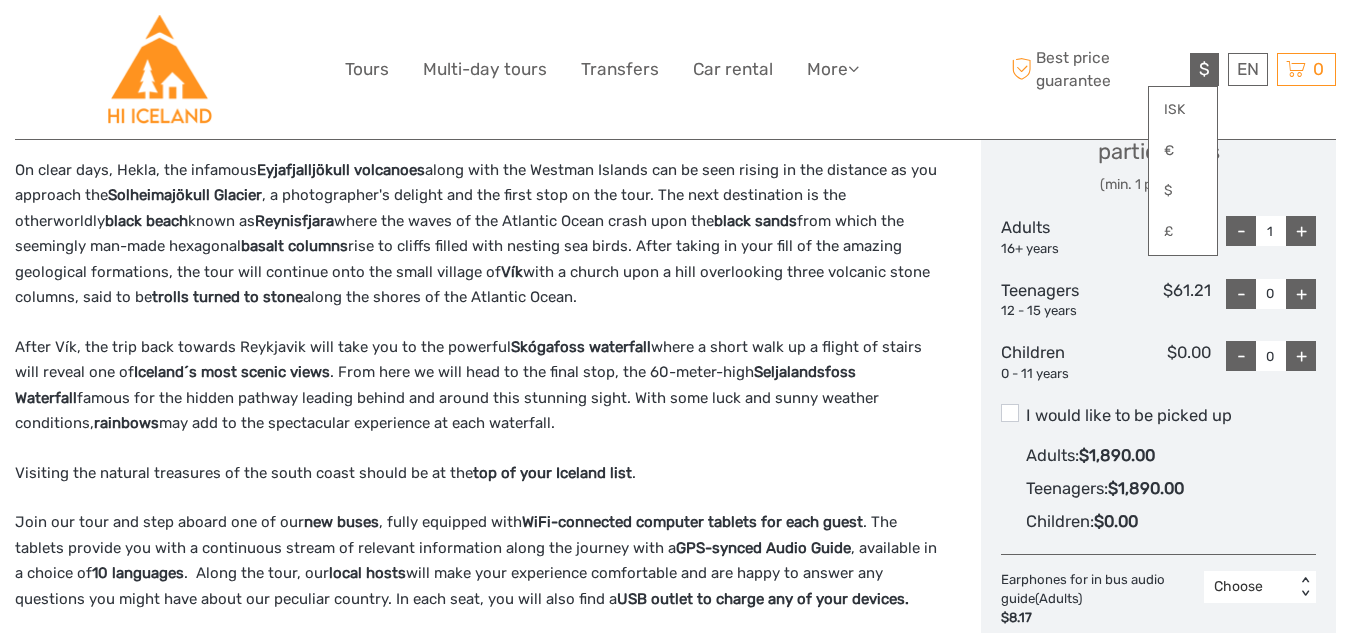 scroll, scrollTop: 933, scrollLeft: 0, axis: vertical 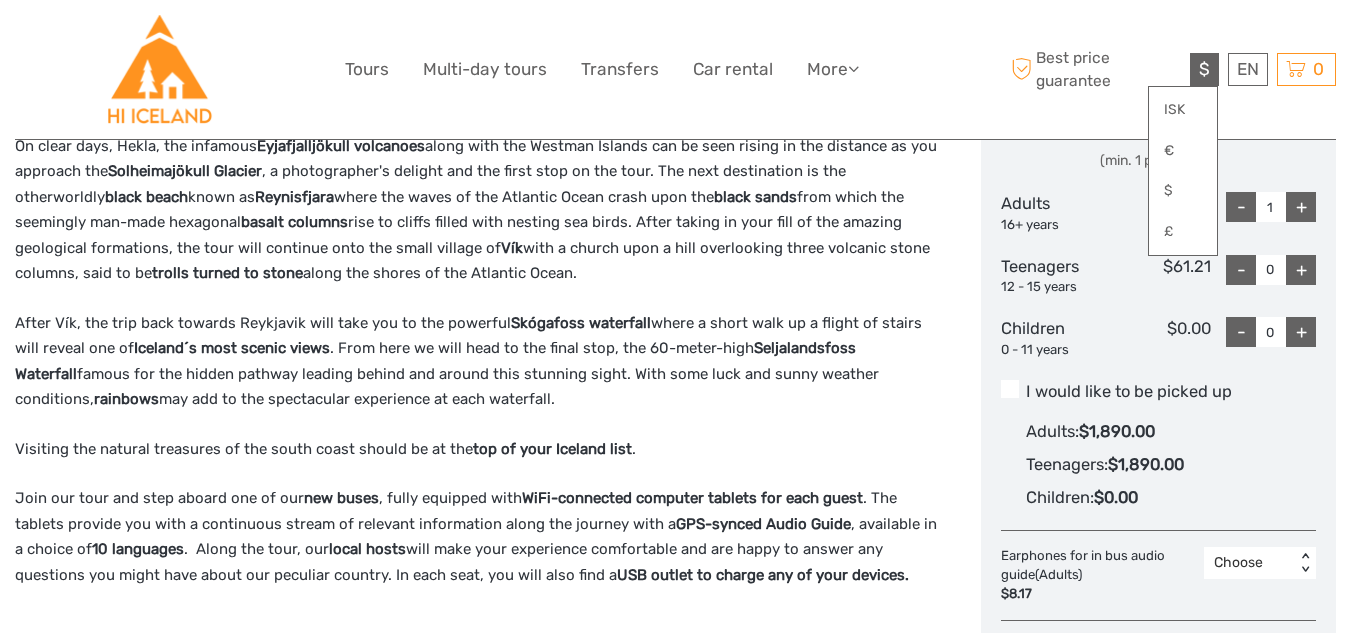 click at bounding box center [1010, 389] 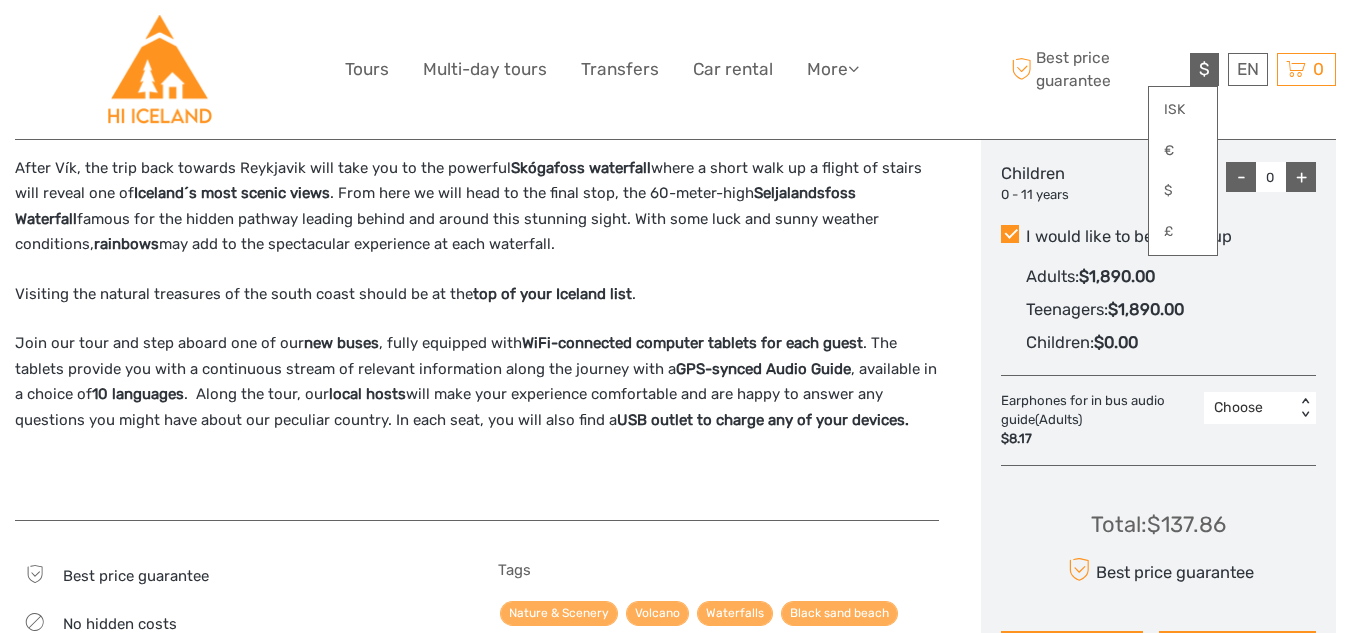 scroll, scrollTop: 1136, scrollLeft: 0, axis: vertical 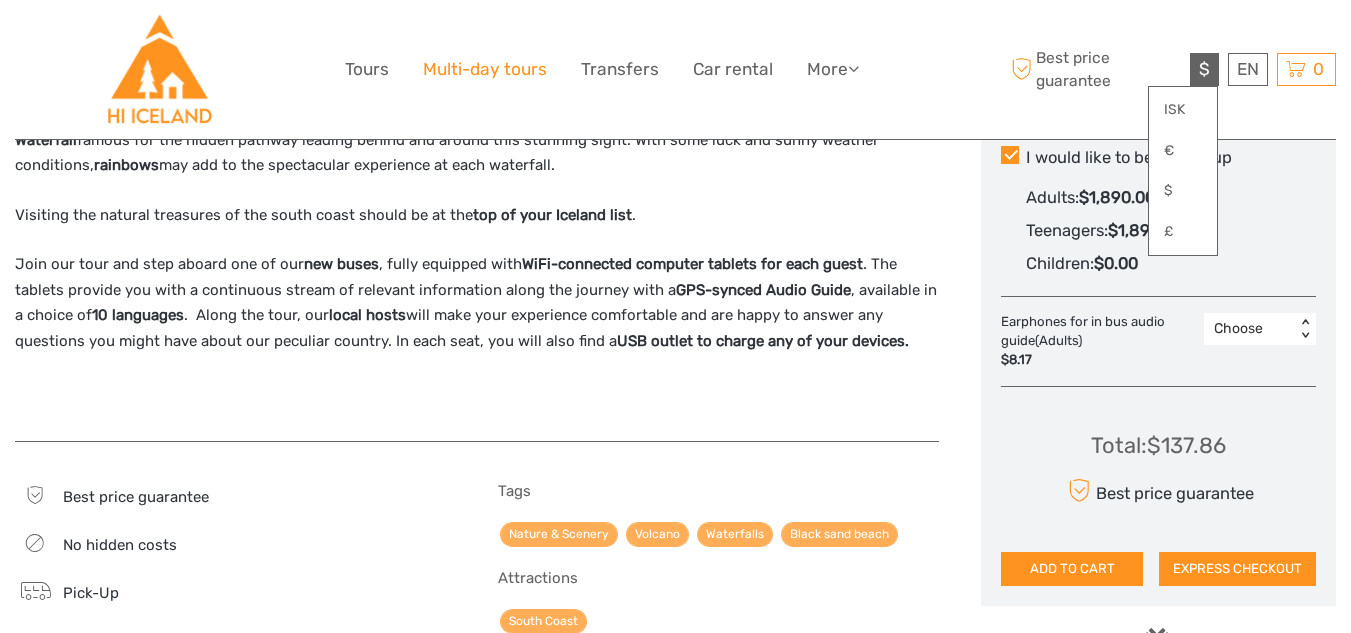 click on "Multi-day tours" at bounding box center (485, 69) 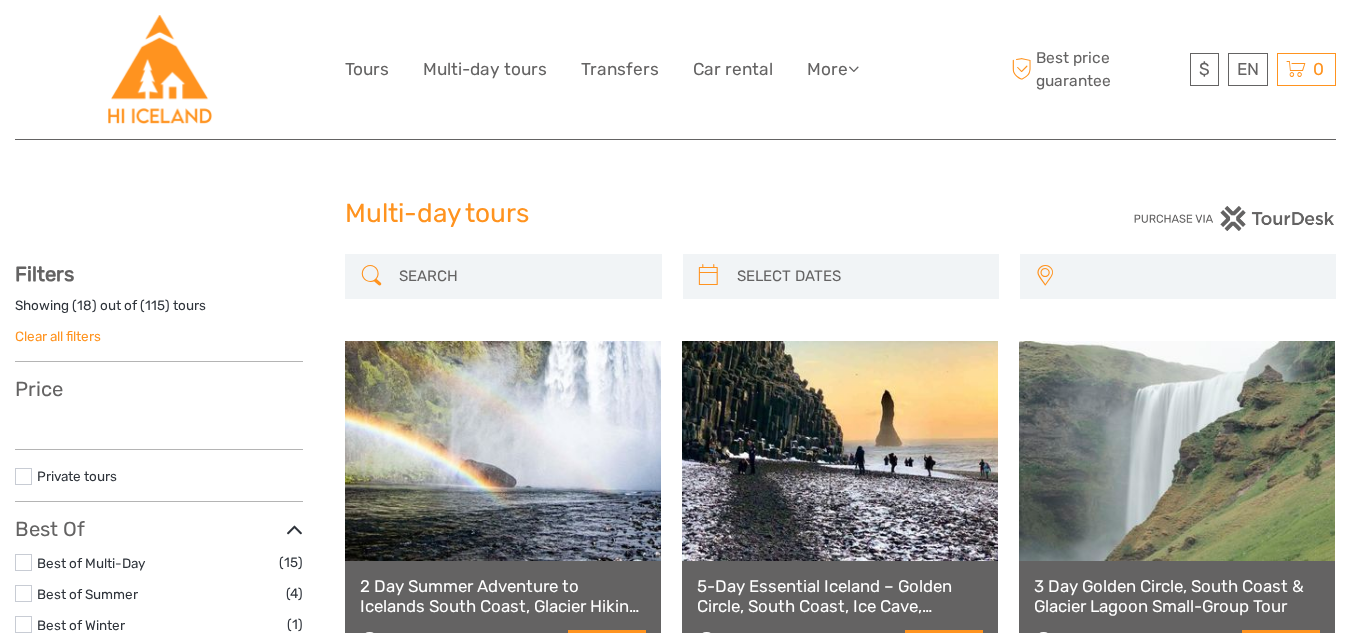 select 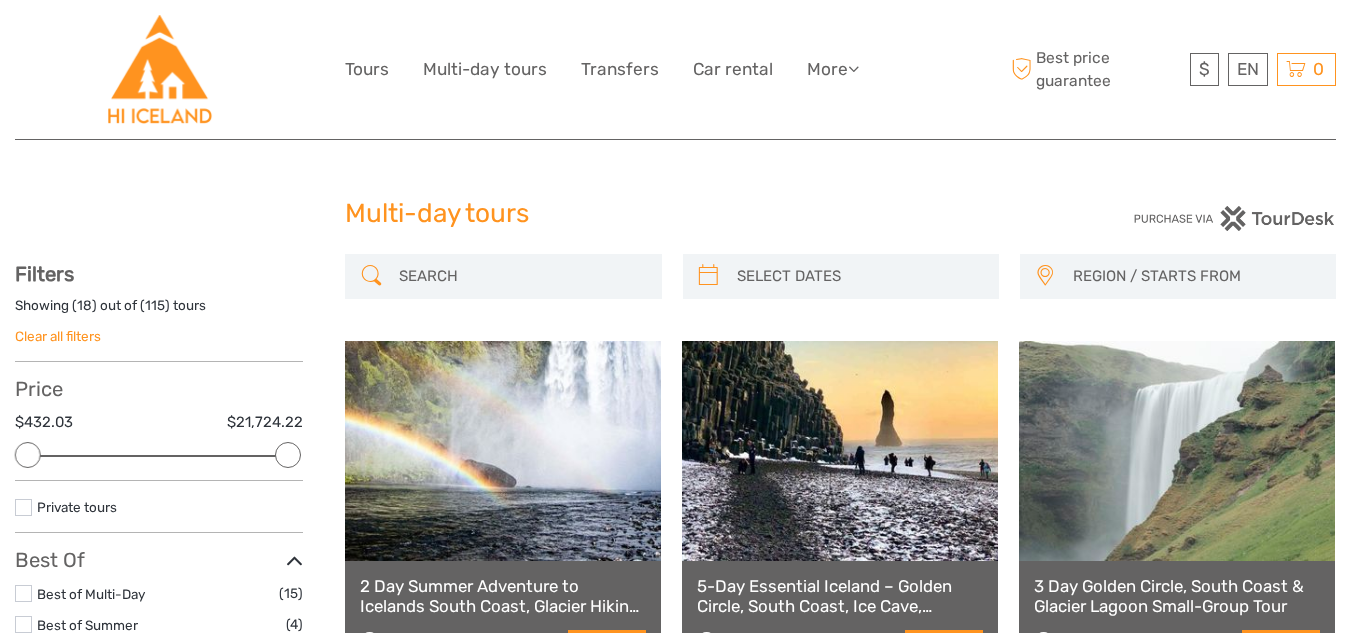 scroll, scrollTop: 0, scrollLeft: 0, axis: both 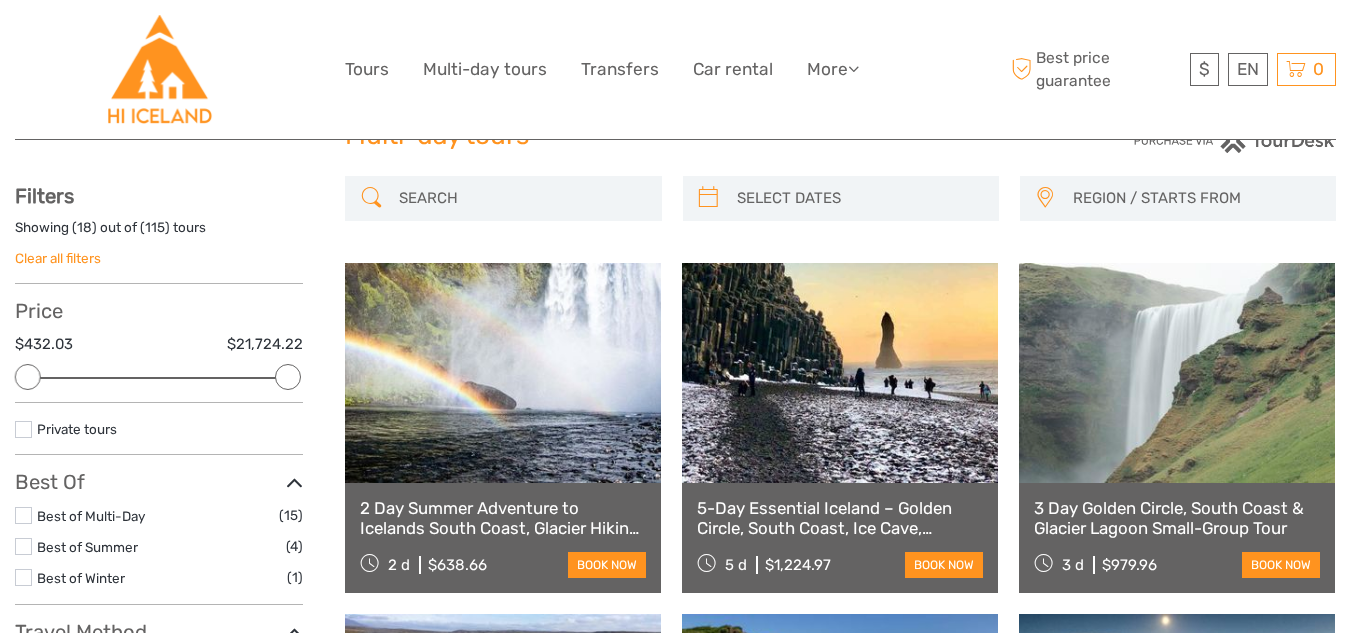 click at bounding box center (503, 373) 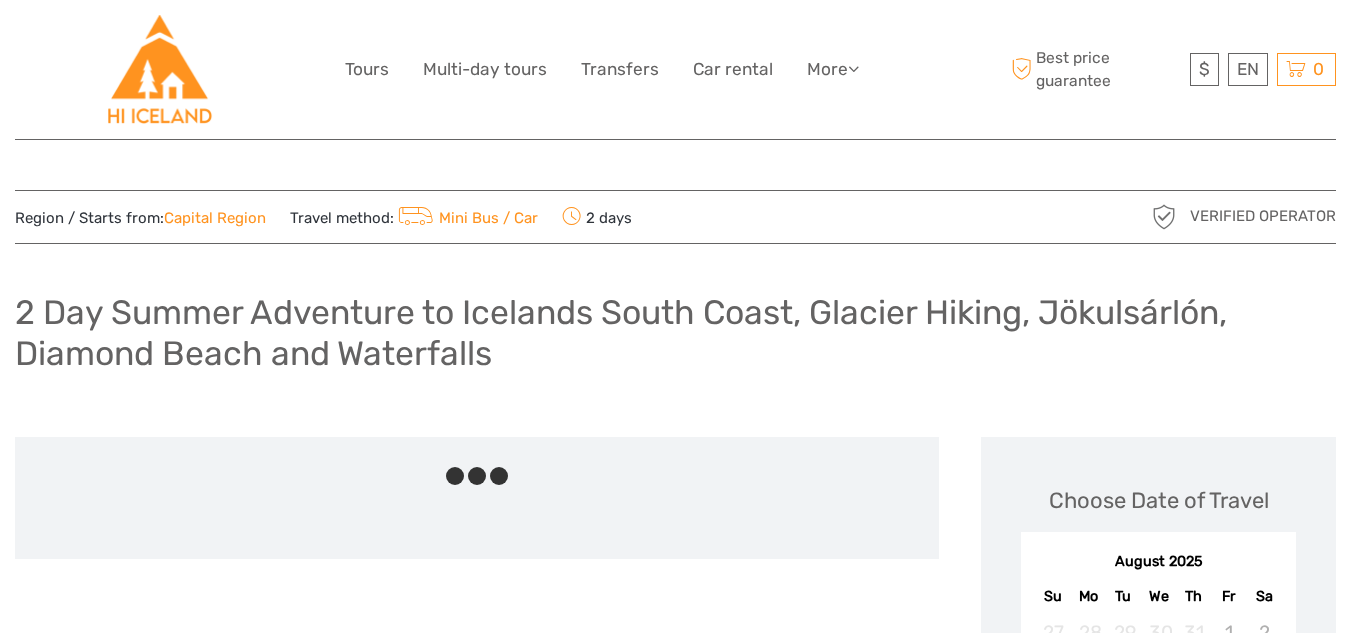 scroll, scrollTop: 0, scrollLeft: 0, axis: both 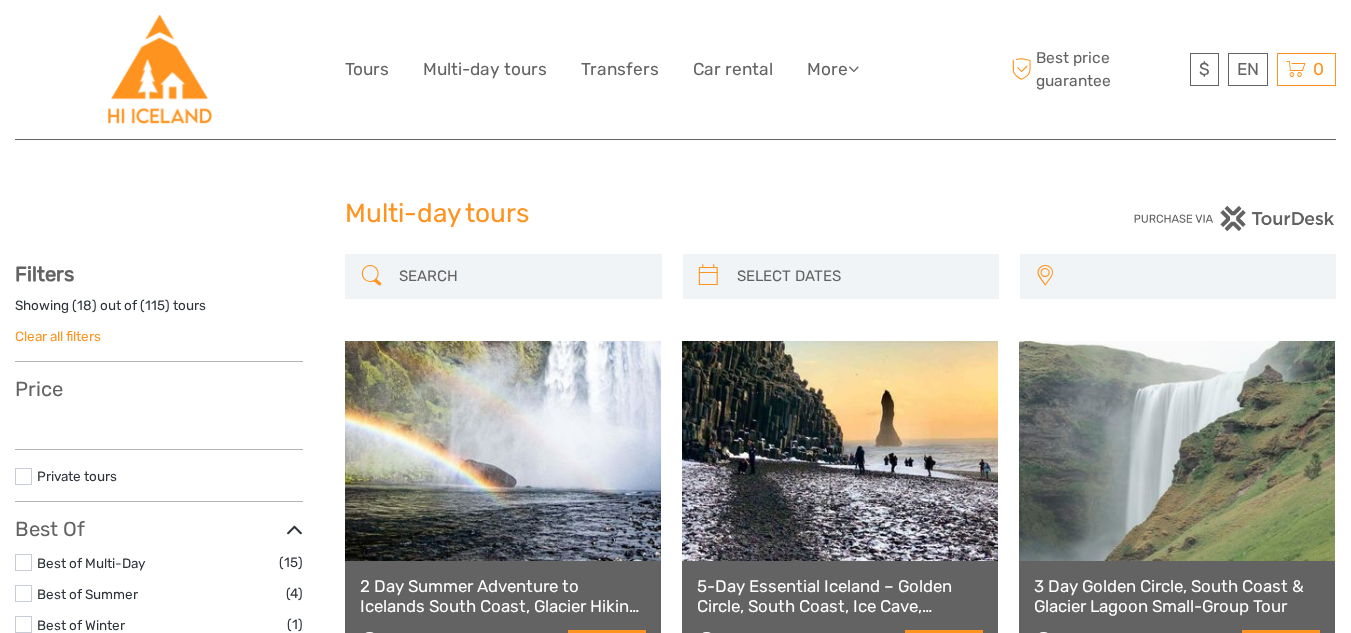select 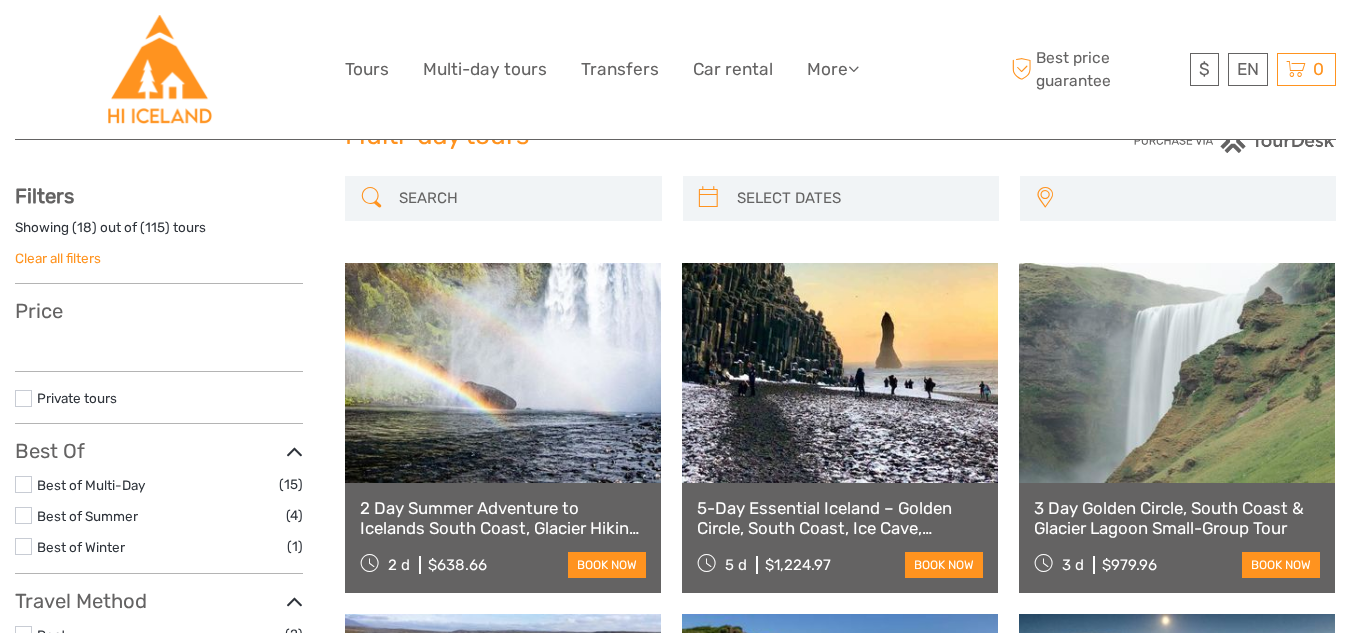 select 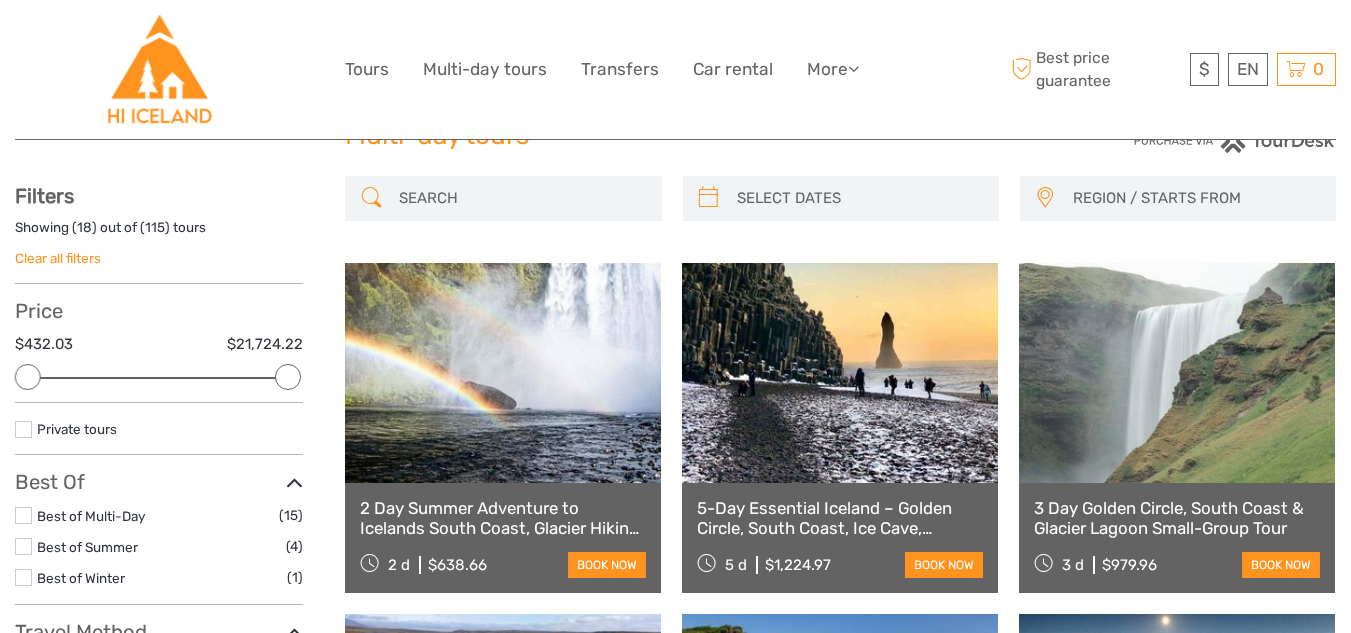scroll, scrollTop: 0, scrollLeft: 0, axis: both 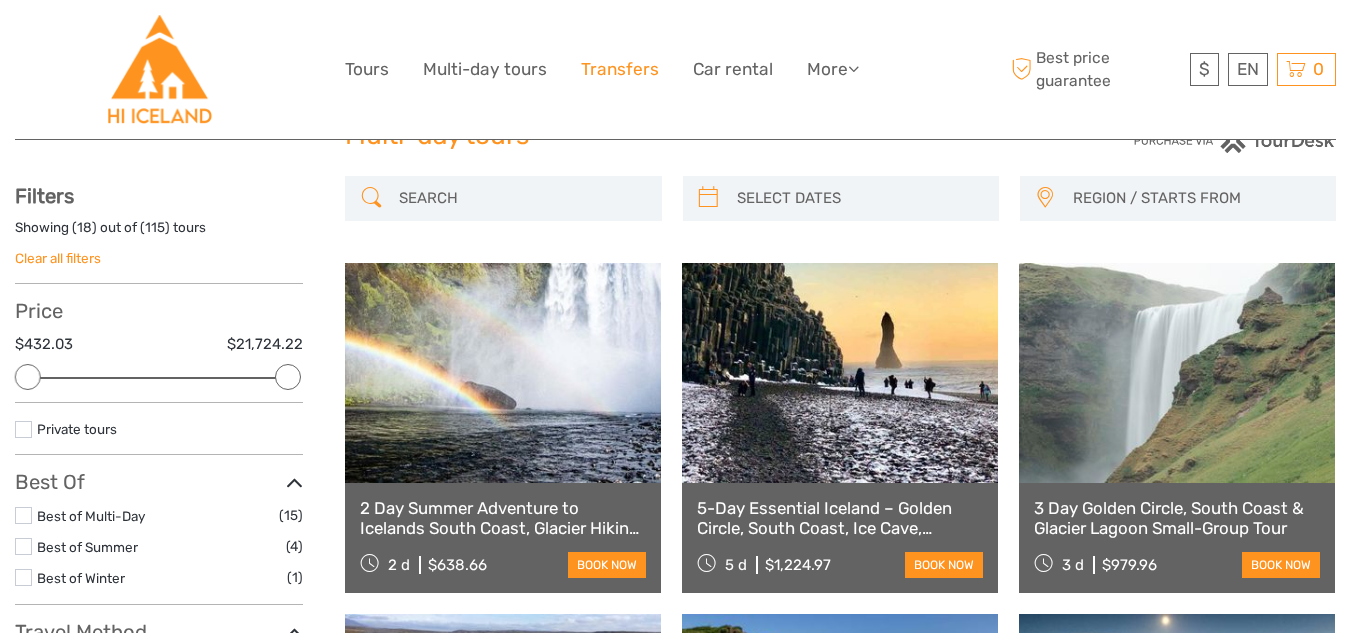 click on "Transfers" at bounding box center [620, 69] 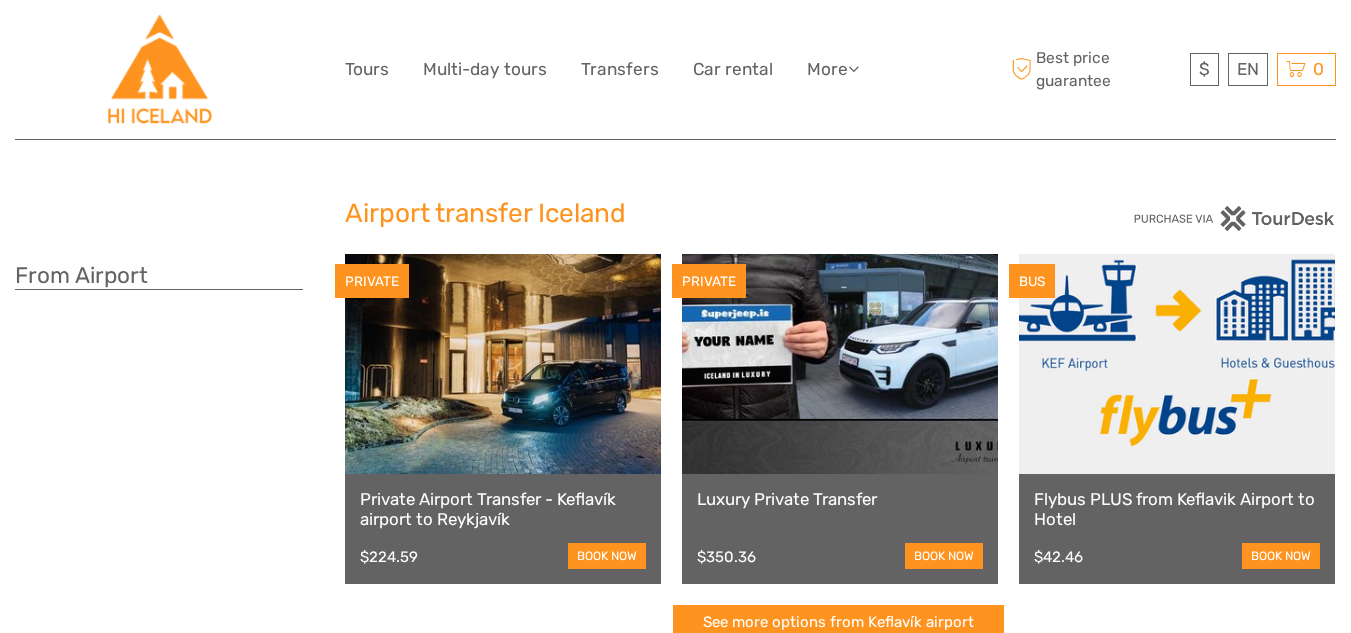 scroll, scrollTop: 0, scrollLeft: 0, axis: both 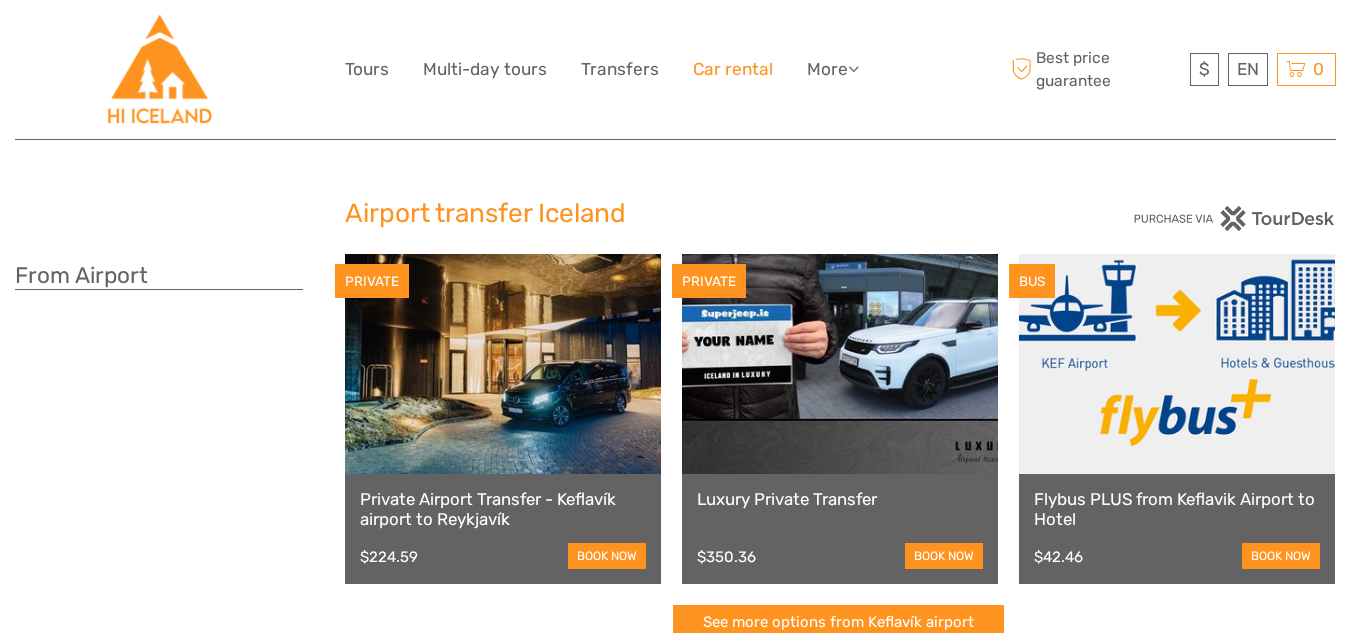 click on "Car rental" at bounding box center (733, 69) 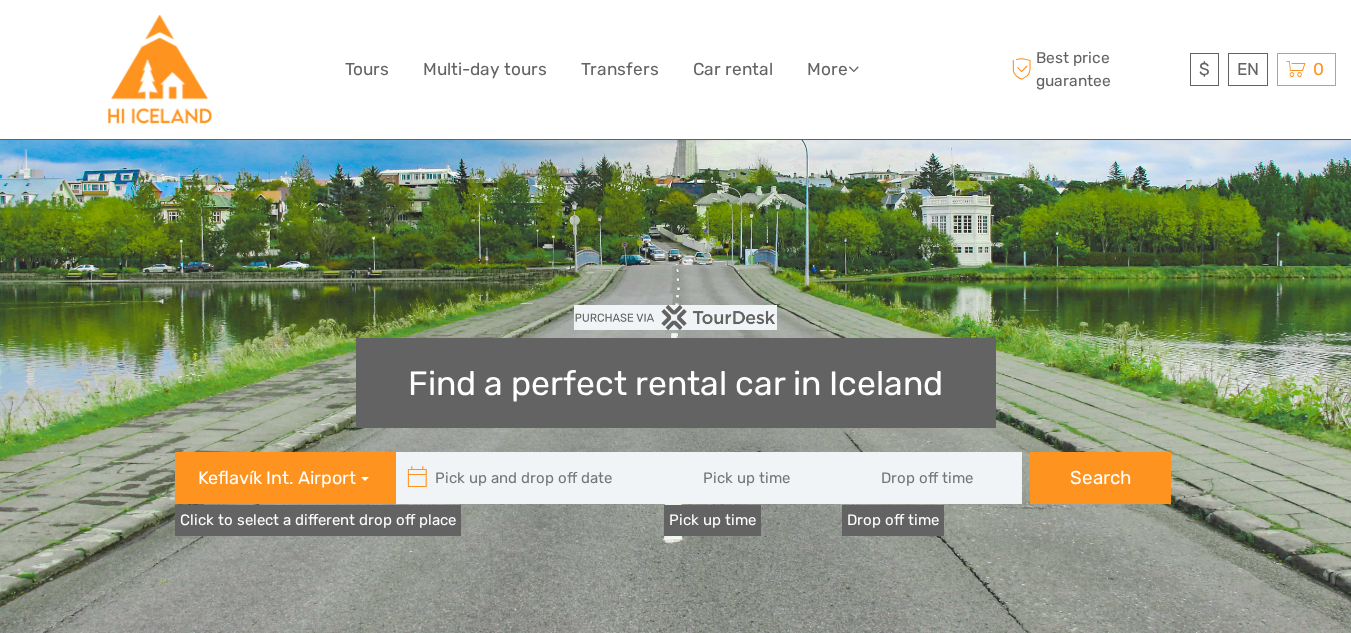 scroll, scrollTop: 0, scrollLeft: 0, axis: both 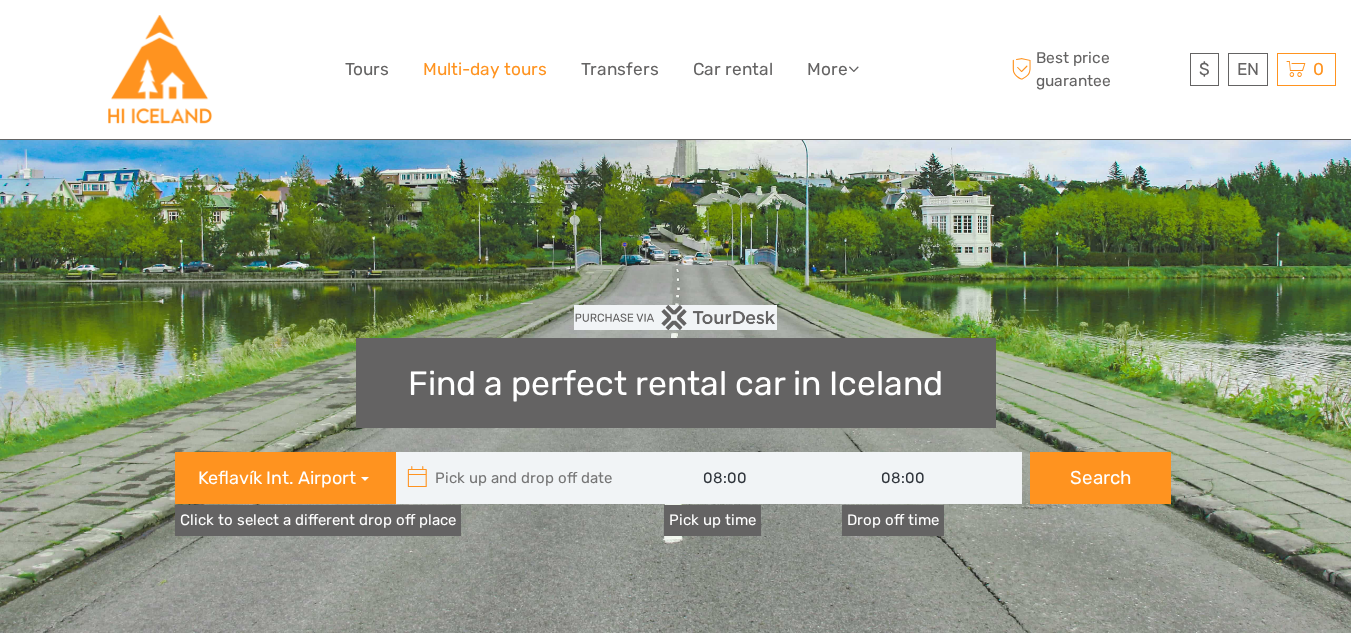 click on "Multi-day tours" at bounding box center (485, 69) 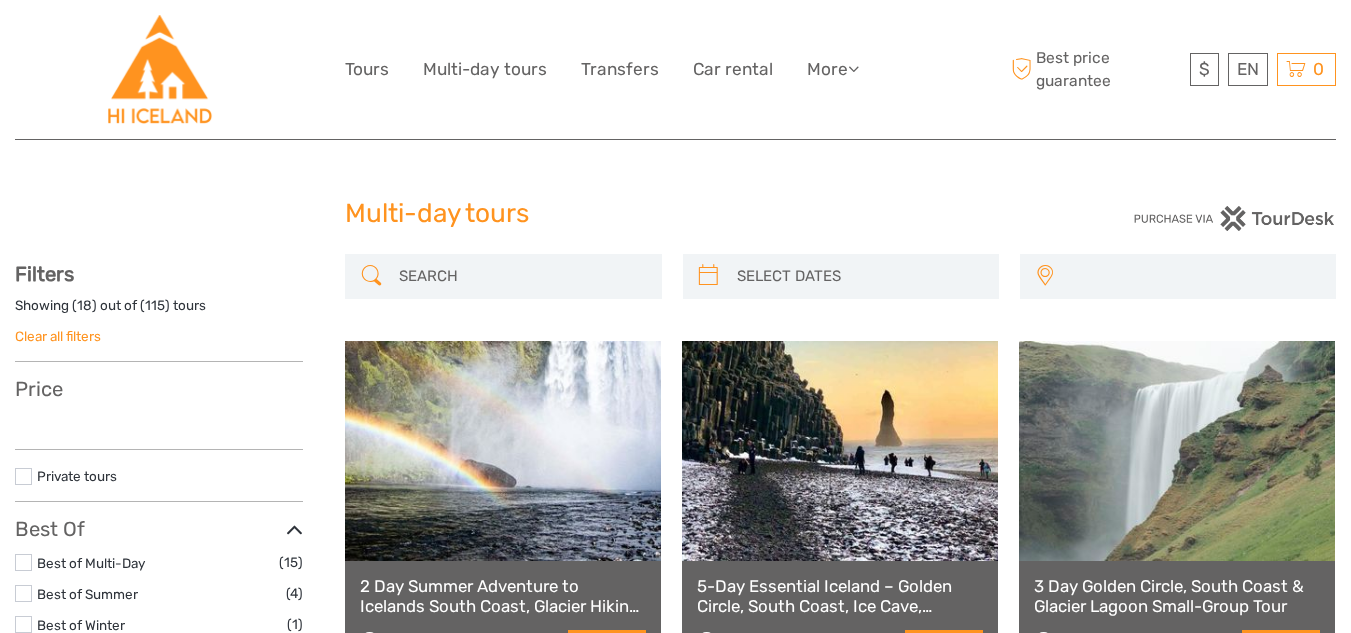 select 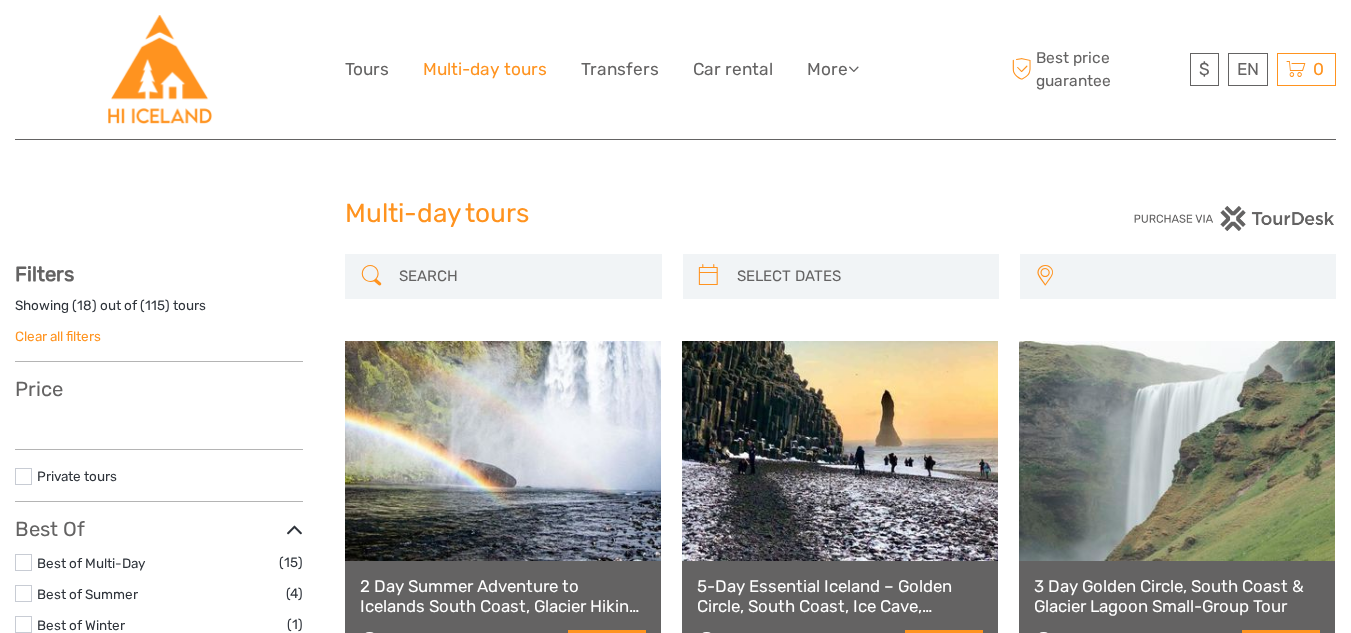 scroll, scrollTop: 0, scrollLeft: 0, axis: both 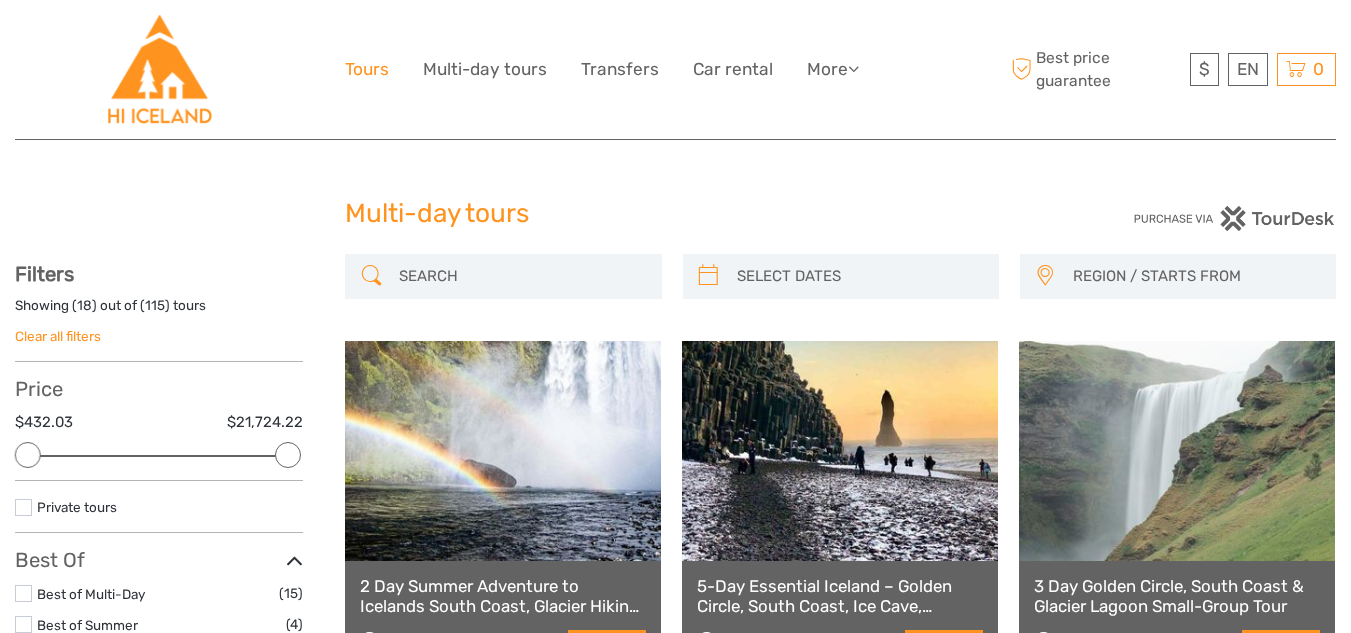 click on "Tours" at bounding box center (367, 69) 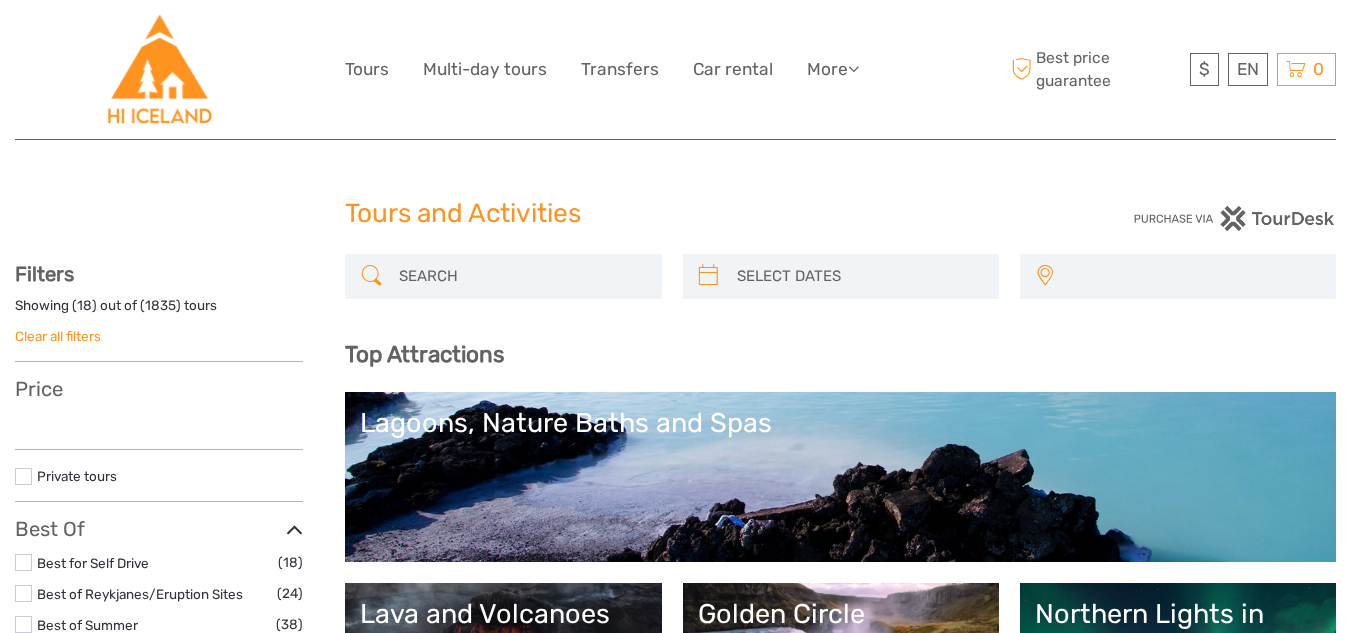 select 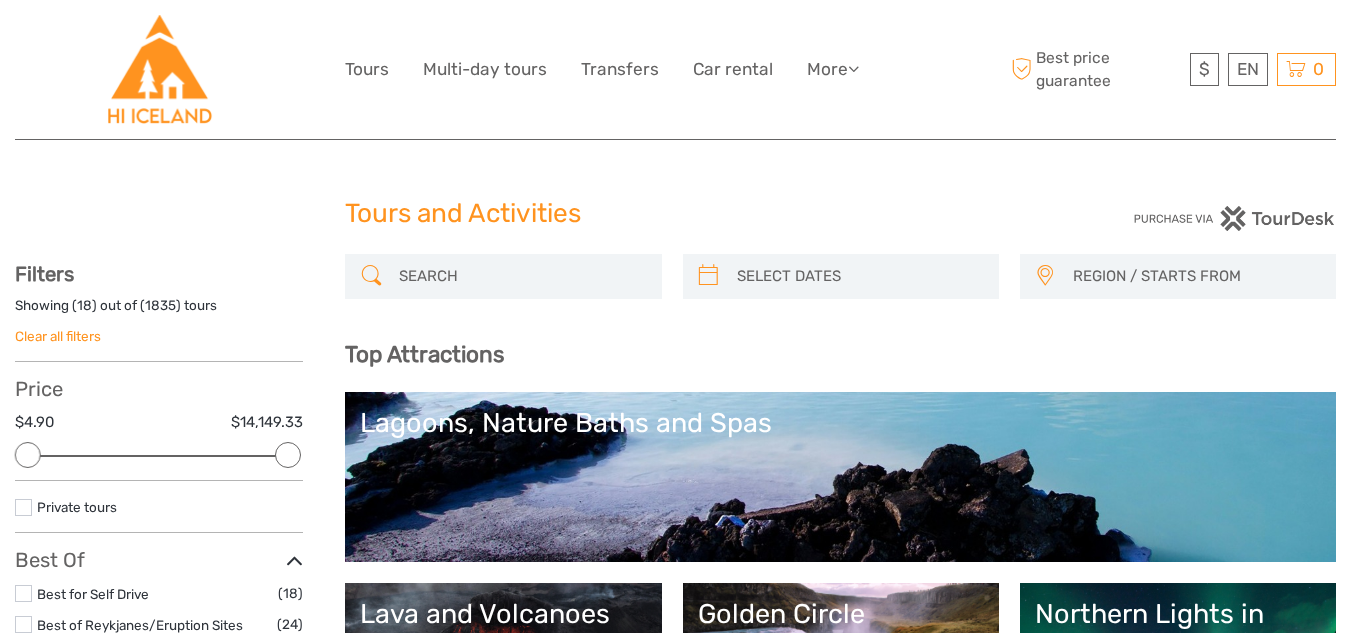 scroll, scrollTop: 0, scrollLeft: 0, axis: both 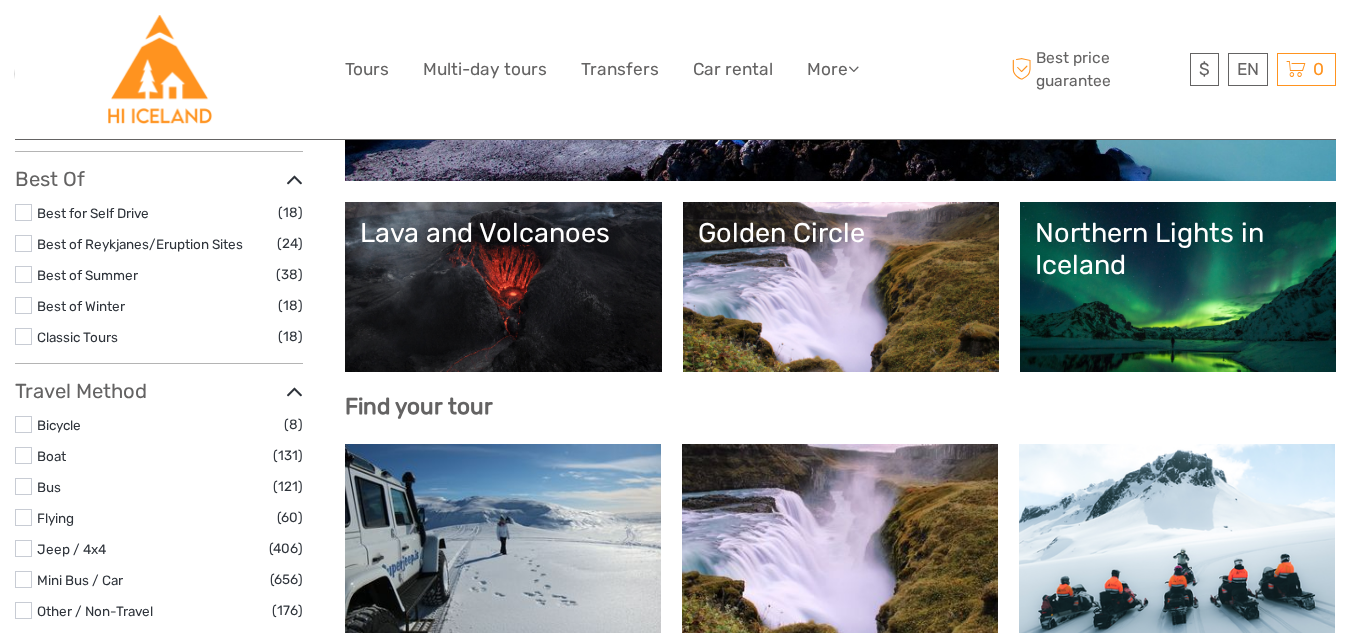 click on "Northern Lights in Iceland" at bounding box center [1178, 287] 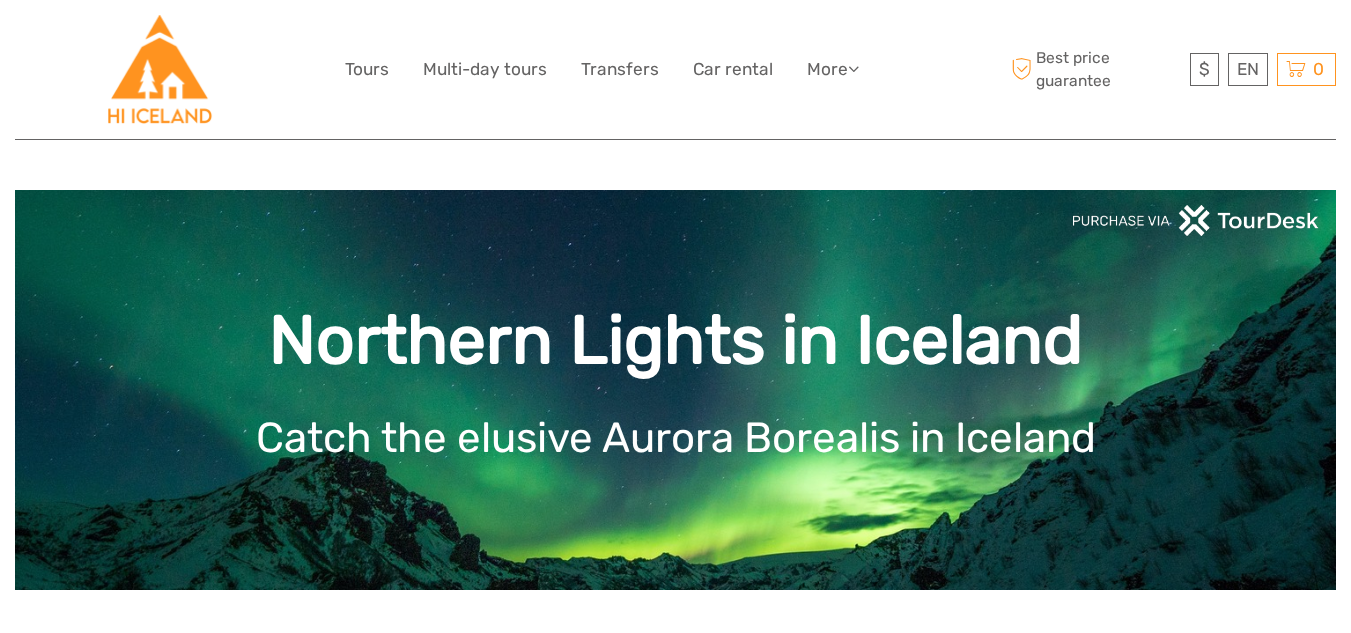 scroll, scrollTop: 0, scrollLeft: 0, axis: both 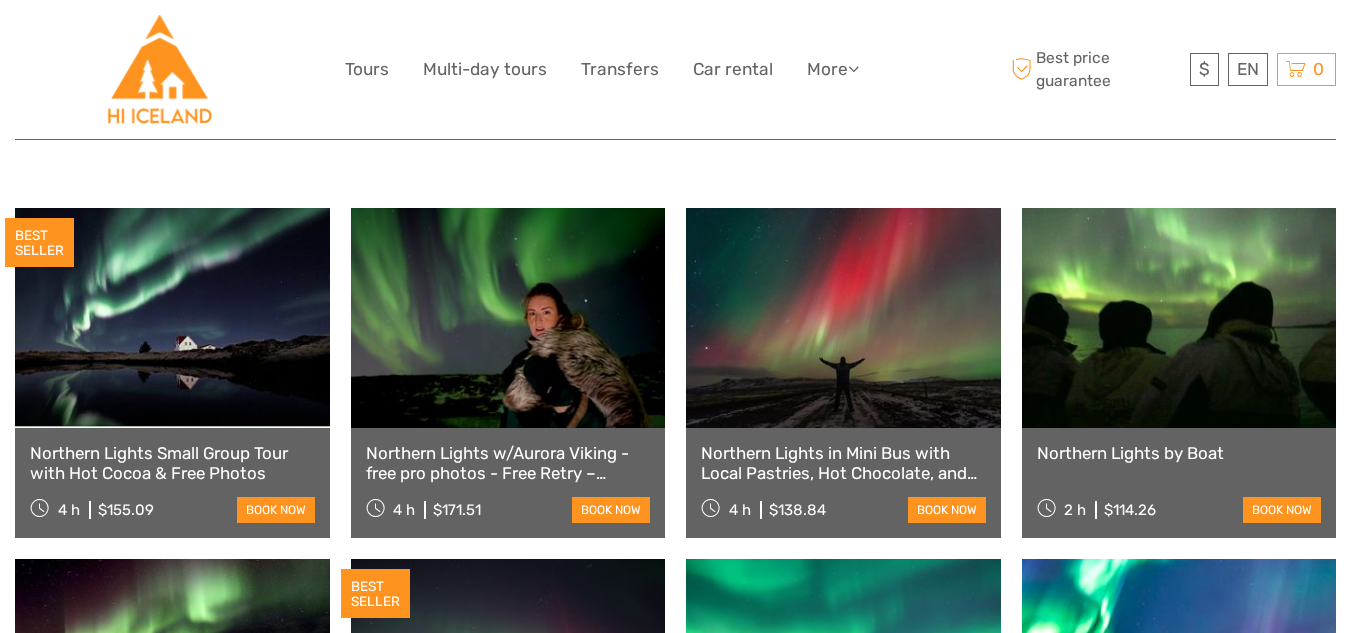 click at bounding box center [172, 318] 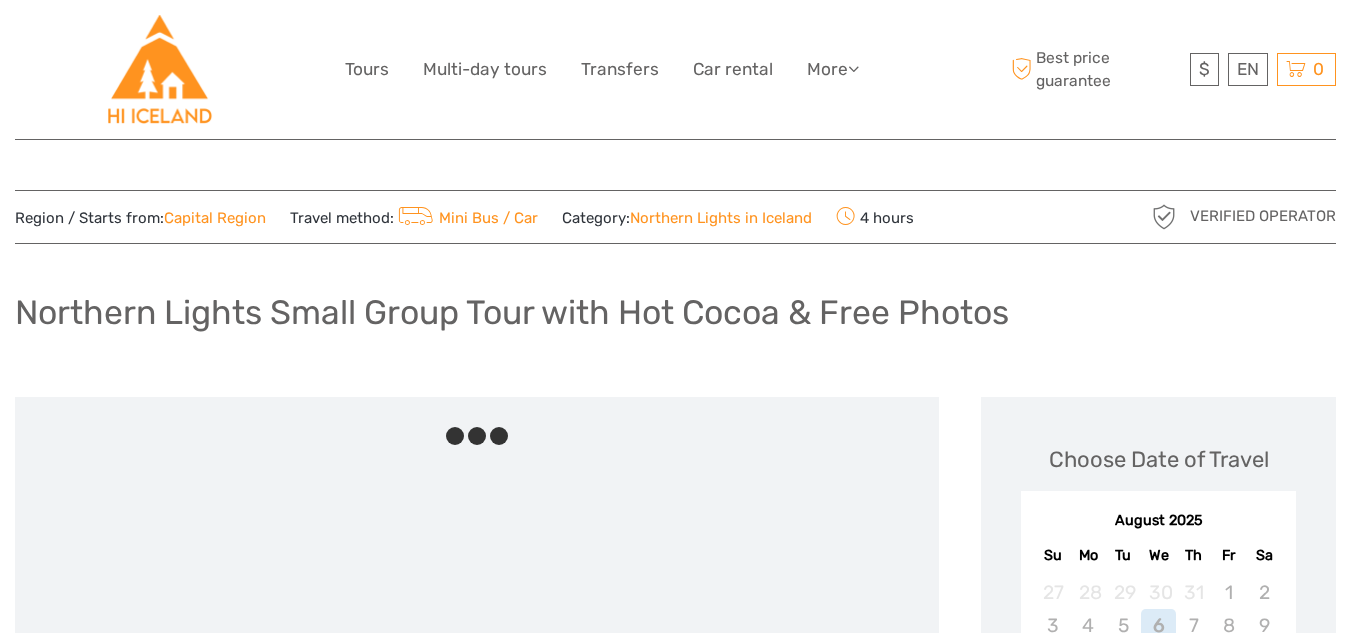 scroll, scrollTop: 0, scrollLeft: 0, axis: both 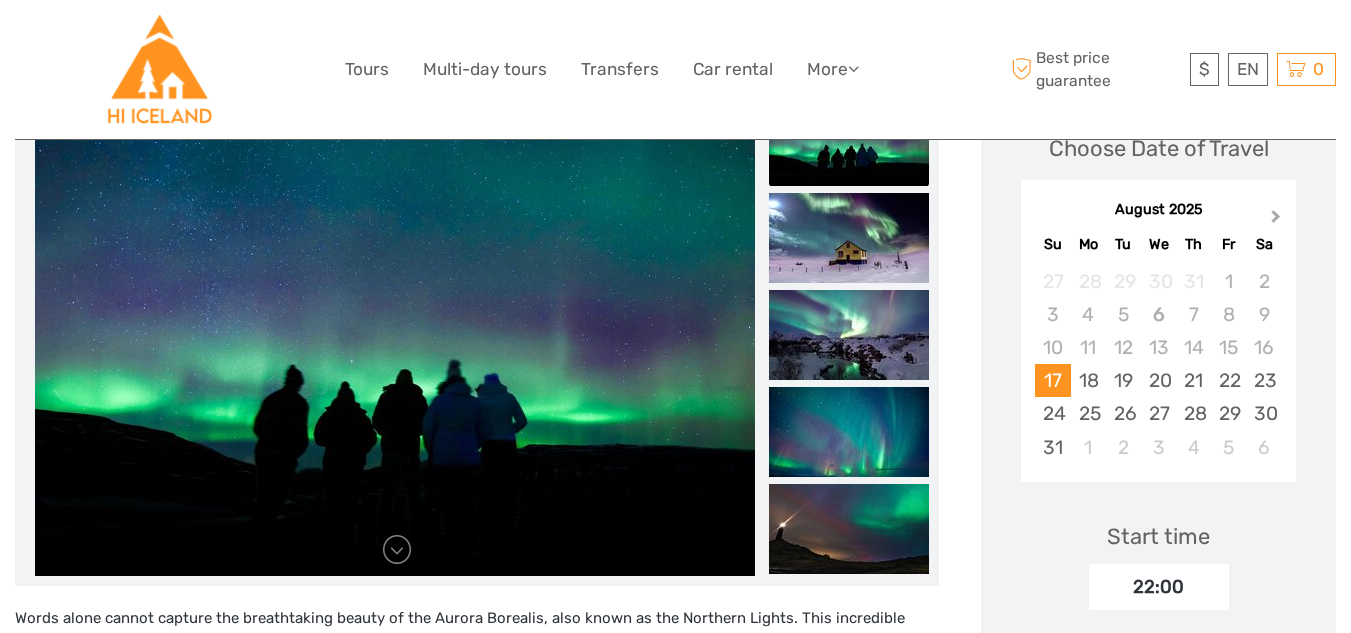 click on "Next Month" at bounding box center (1278, 221) 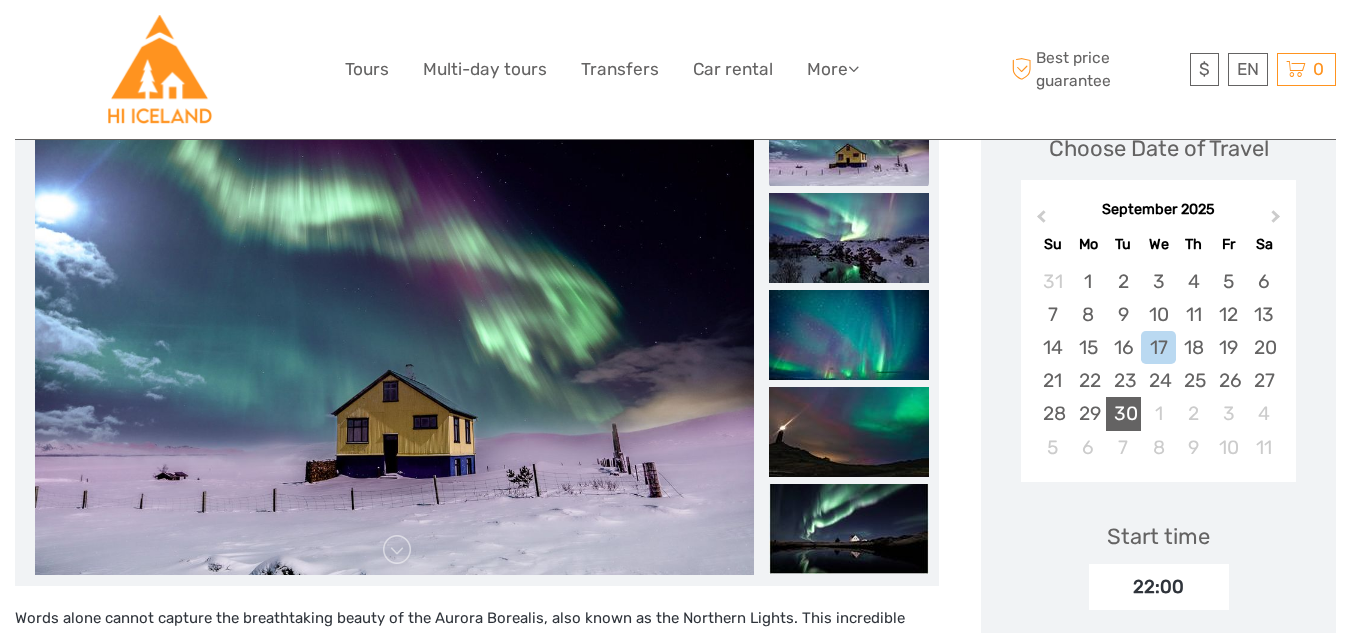 click on "30" at bounding box center (1123, 413) 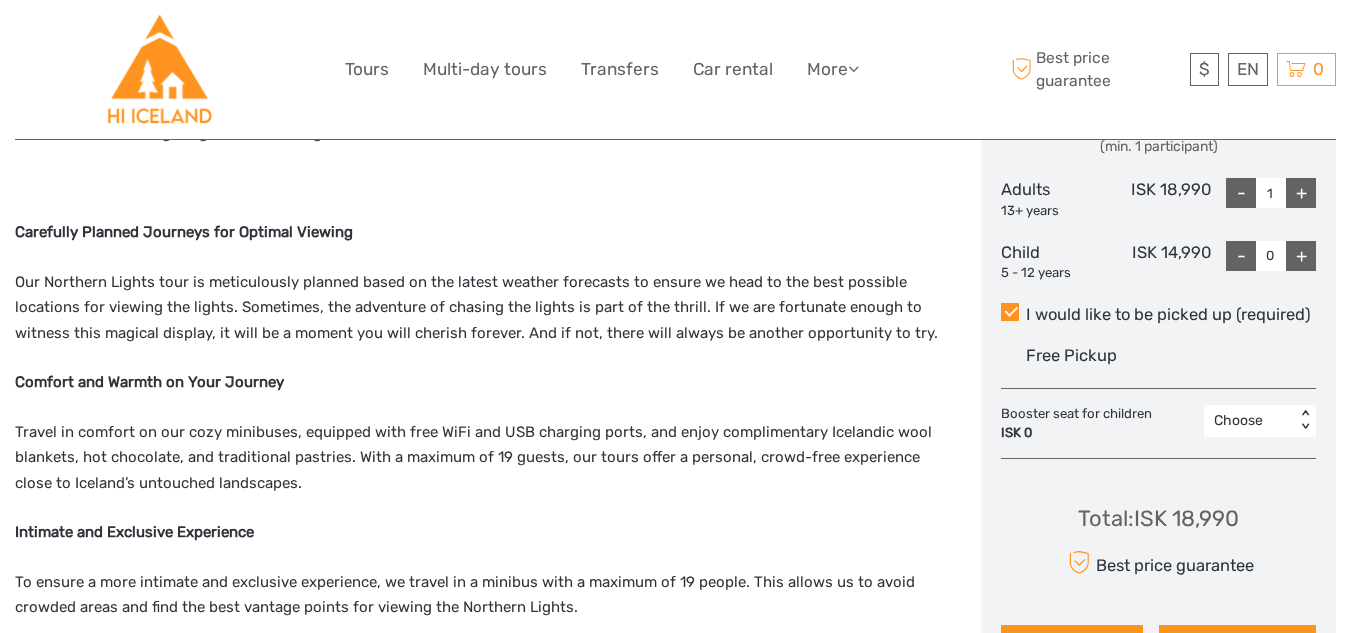 scroll, scrollTop: 1003, scrollLeft: 0, axis: vertical 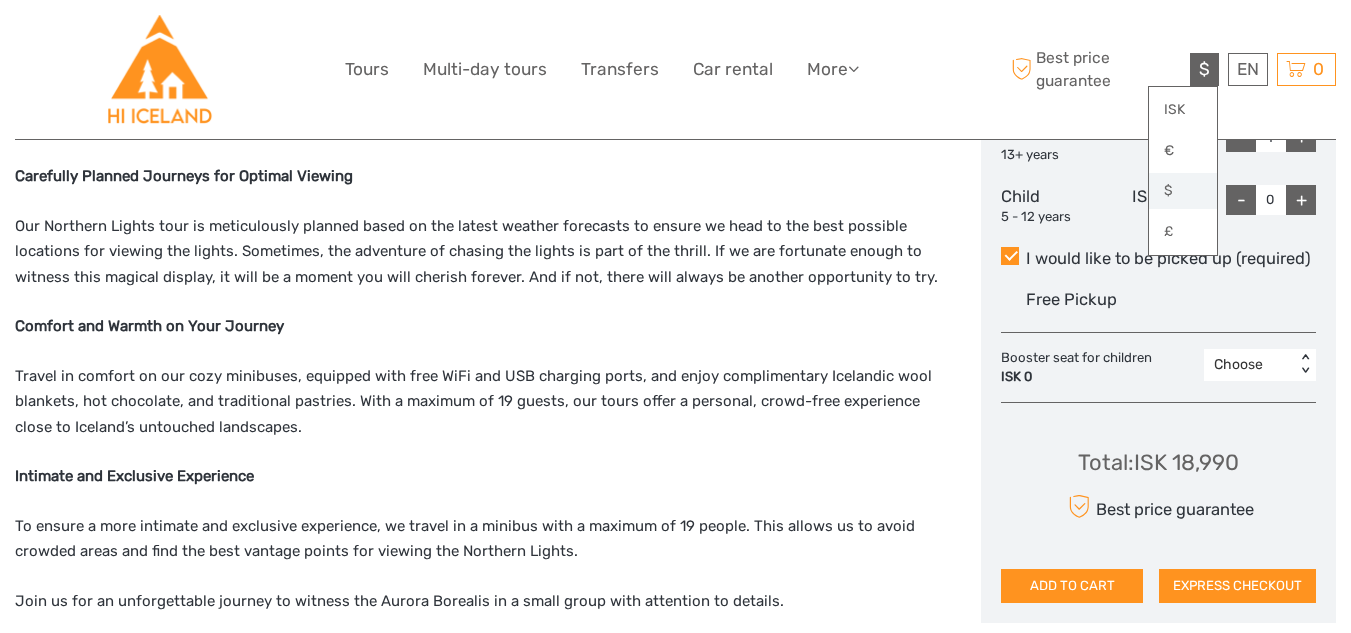 click on "$" at bounding box center [1183, 191] 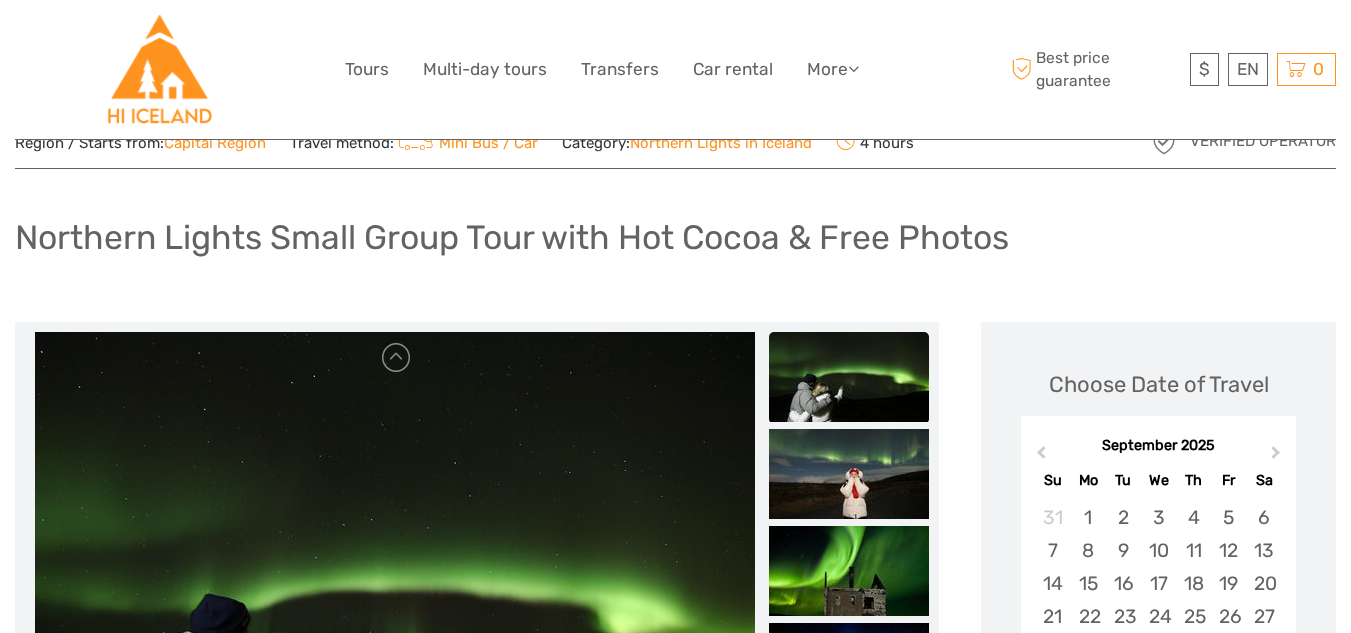 scroll, scrollTop: 0, scrollLeft: 0, axis: both 